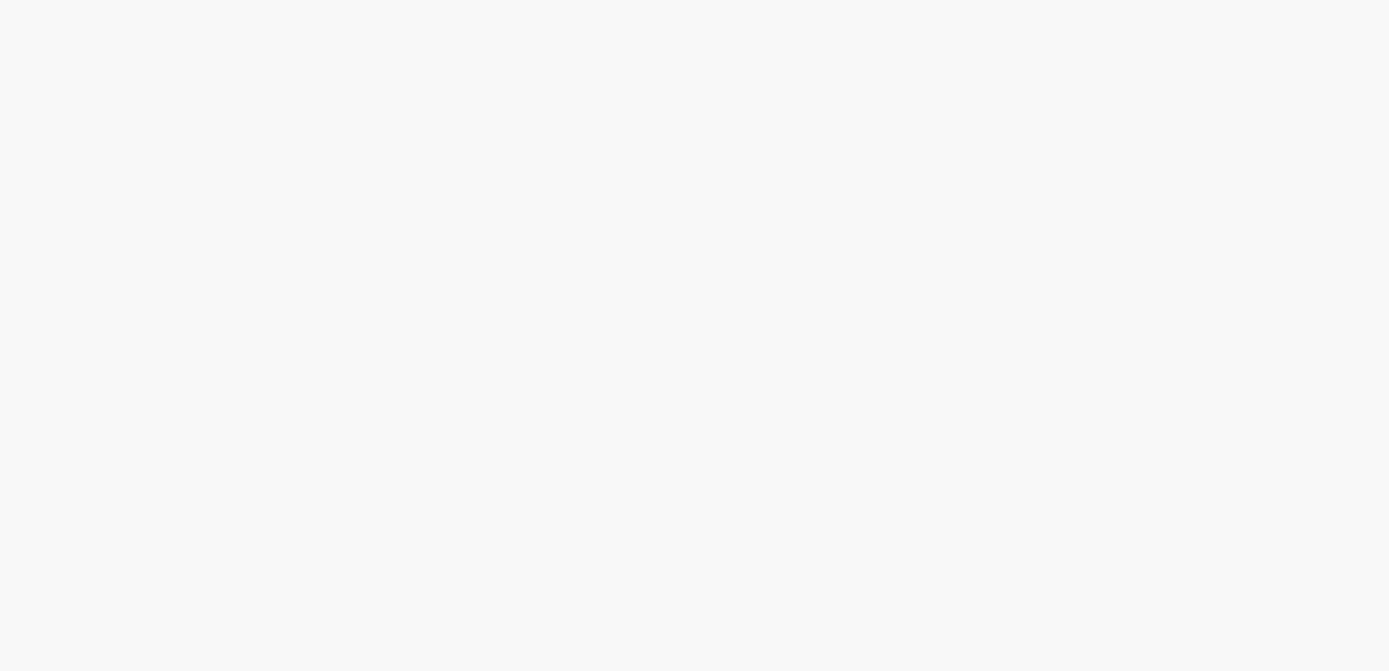 scroll, scrollTop: 0, scrollLeft: 0, axis: both 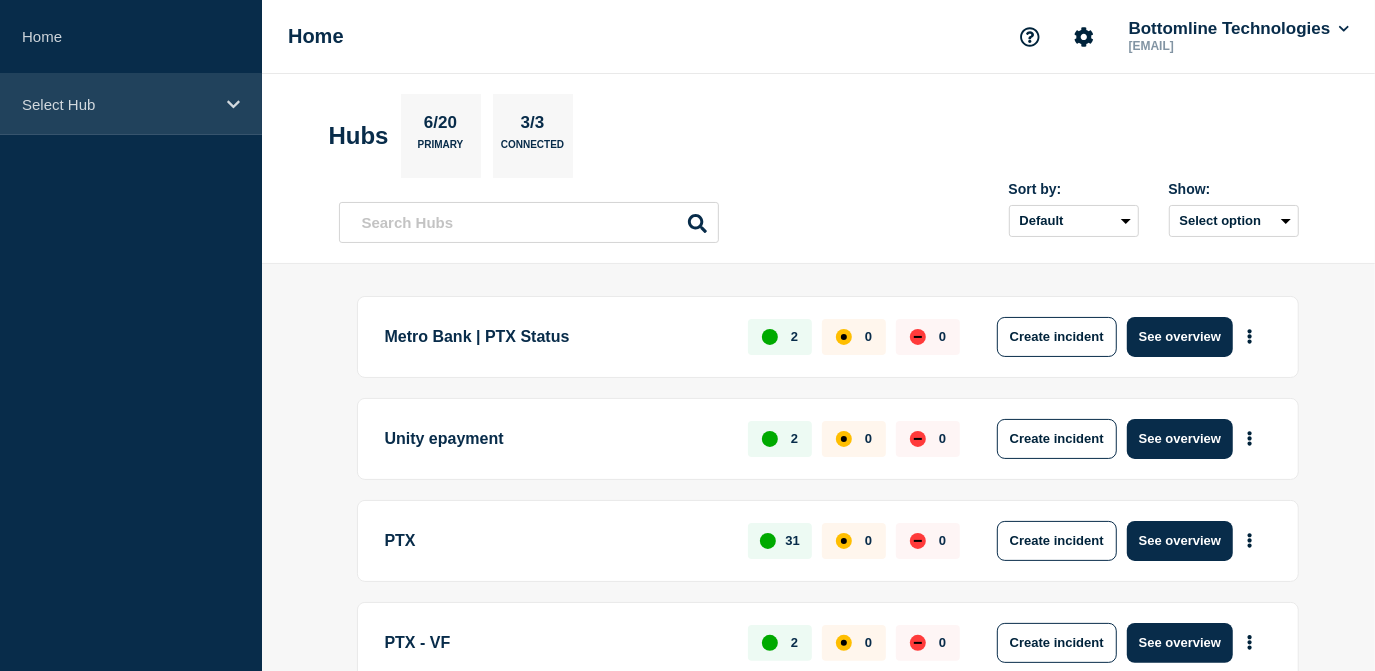 click on "Select Hub" at bounding box center [118, 104] 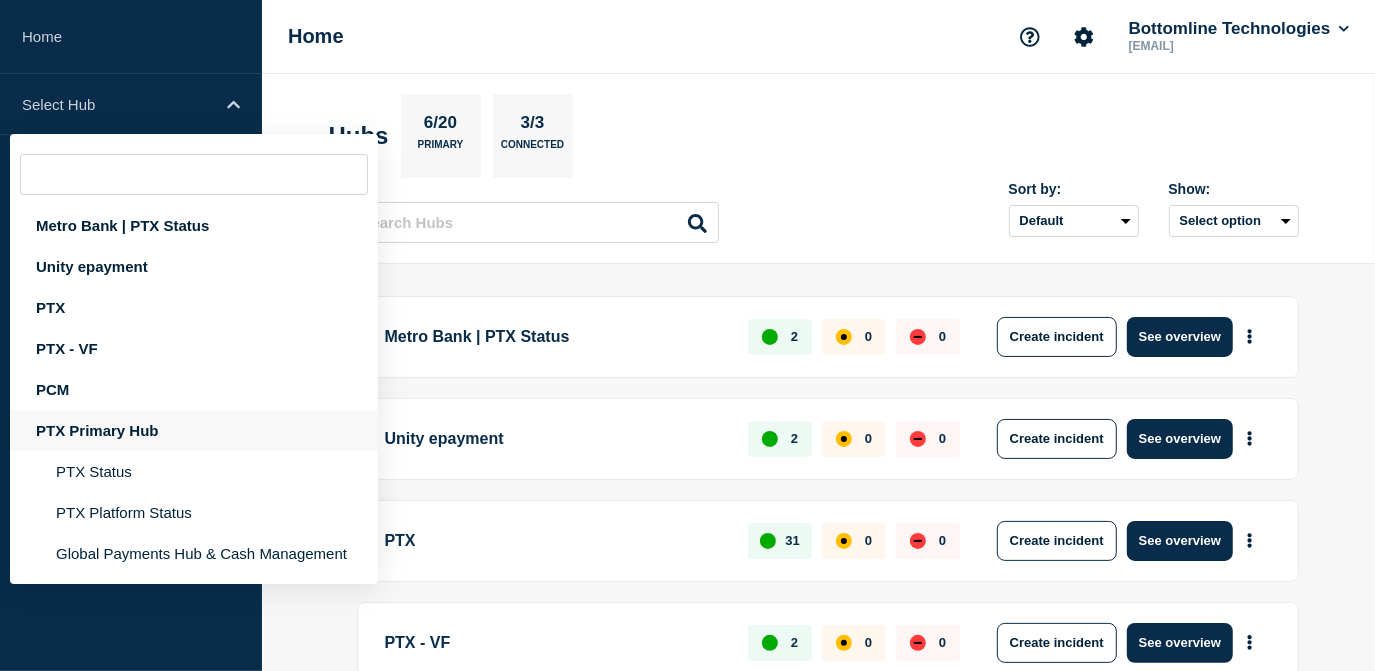click on "PTX Primary Hub" at bounding box center (194, 430) 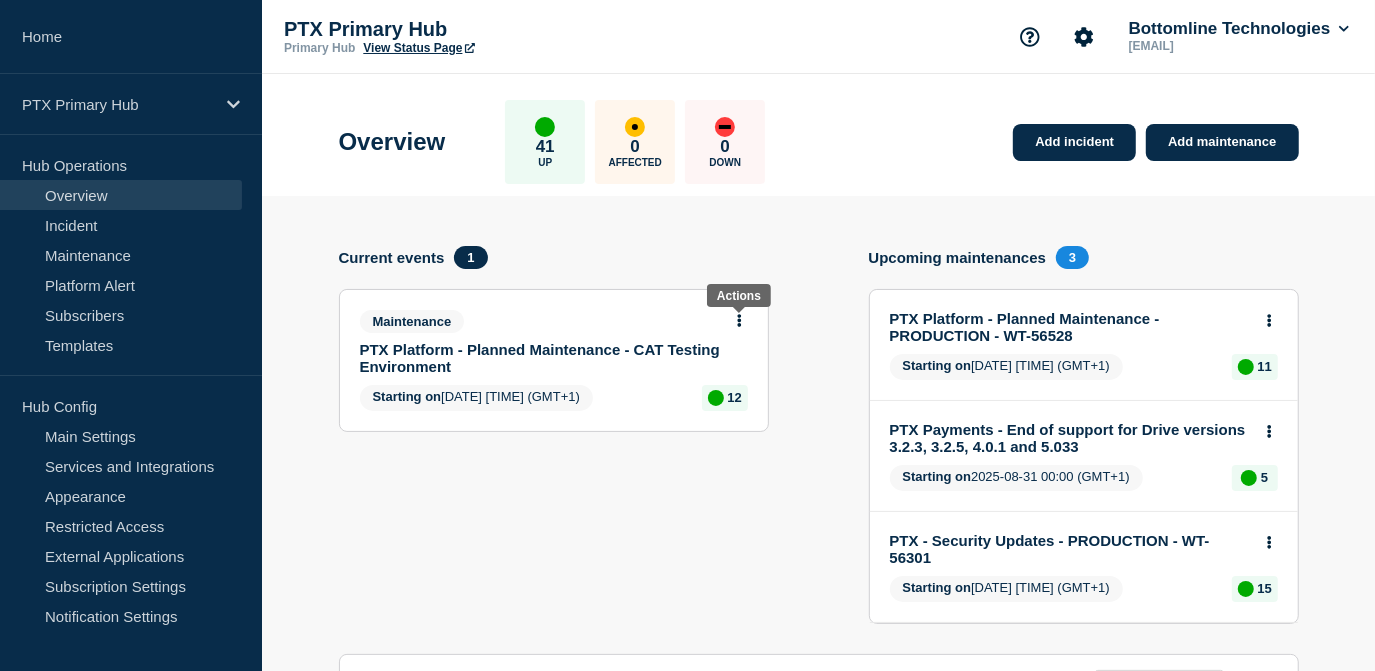 click 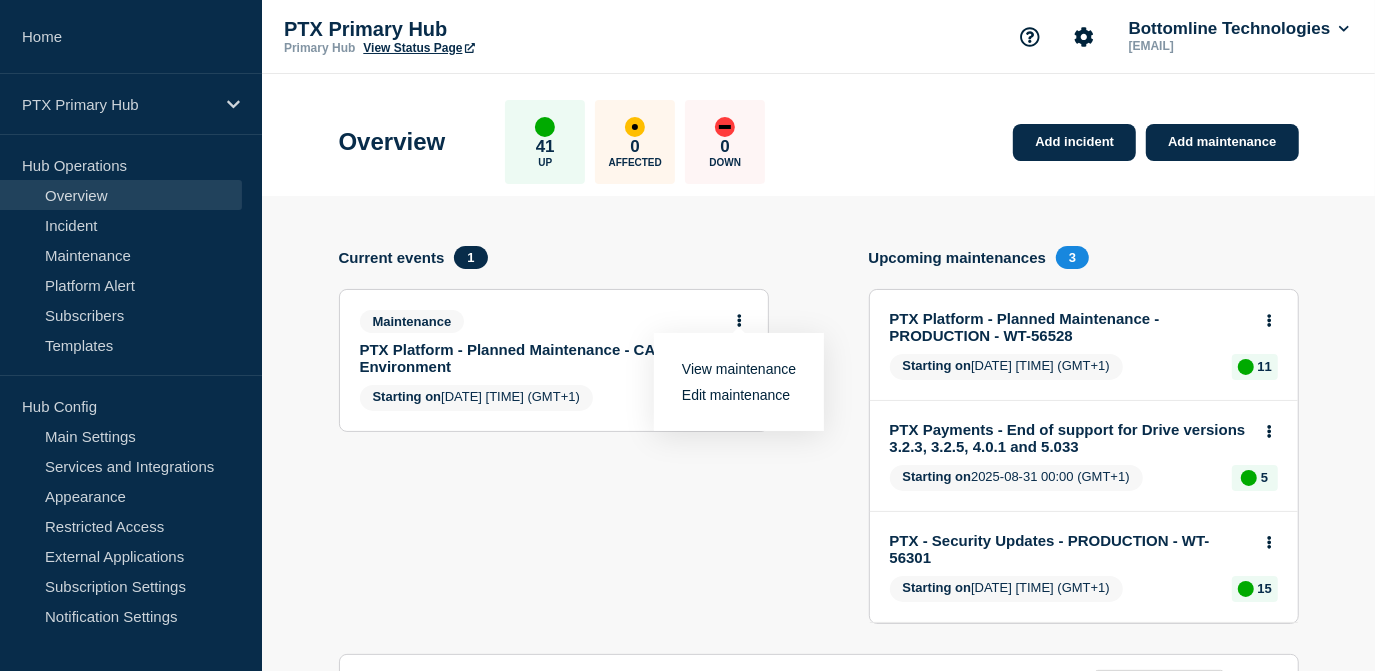 click on "View maintenance" at bounding box center [739, 369] 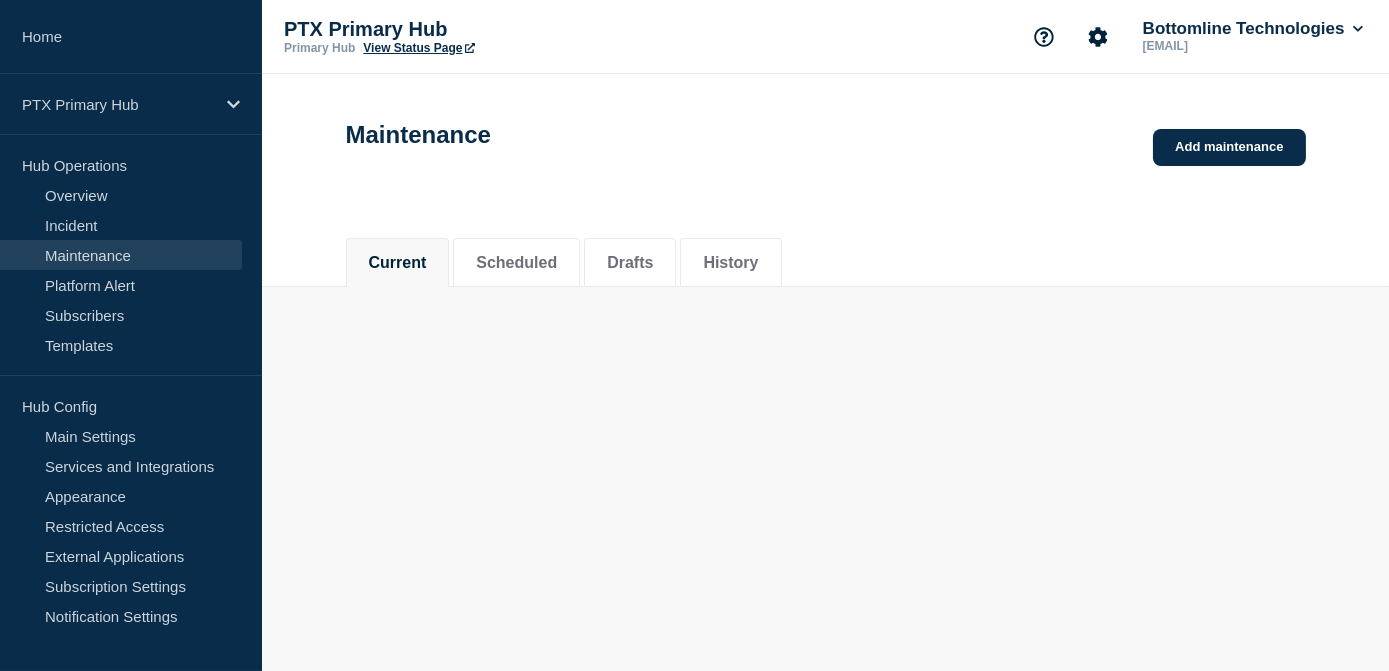 click on "Home PTX Primary Hub Hub Operations Overview  Incident  Maintenance  Platform Alert  Subscribers  Templates  Hub Config Main Settings  Services and Integrations  Appearance  Restricted Access  External Applications  Subscription Settings  Notification Settings  SMS Usage  Additional Settings  Connected Hubs  PTX Primary Hub Primary Hub View Status Page  Bottomline Technologies  [EMAIL] Maintenance Add maintenance Current    Scheduled    Drafts    History    PTX Primary Hub Switch Status Page" at bounding box center [694, 335] 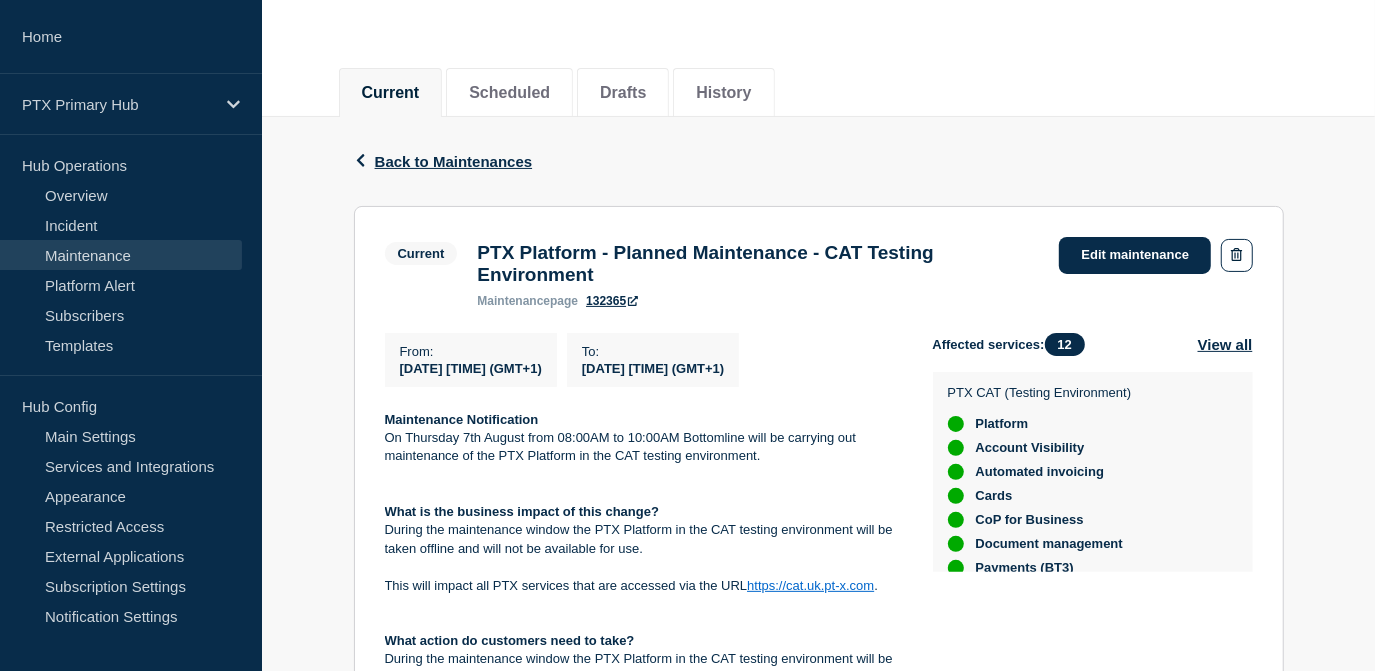 scroll, scrollTop: 212, scrollLeft: 0, axis: vertical 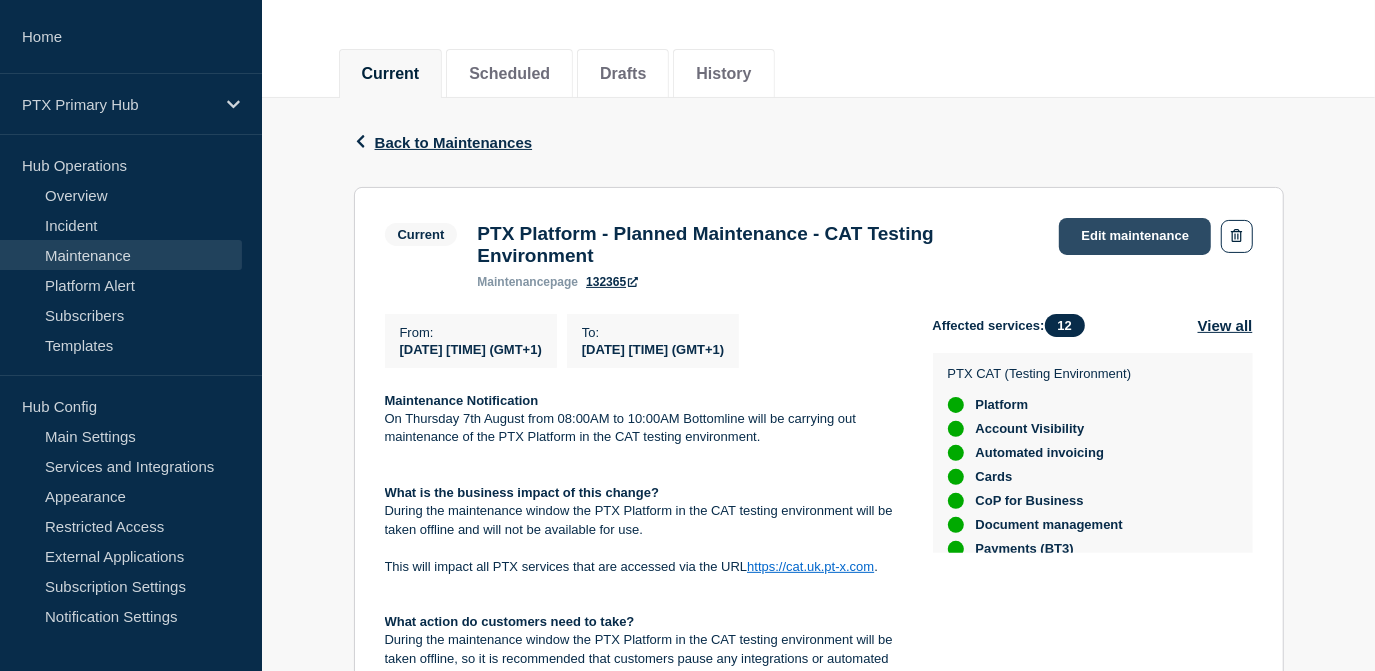 click on "Edit maintenance" 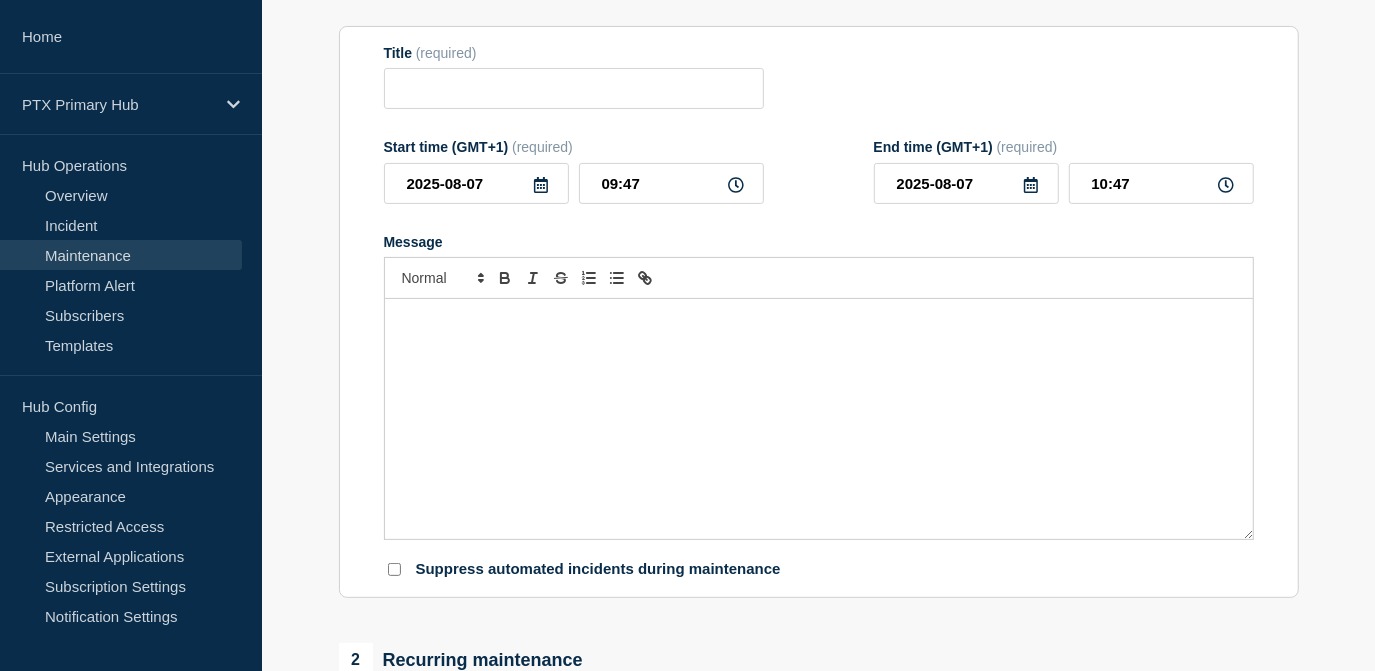 type on "PTX Platform - Planned Maintenance - CAT Testing Environment" 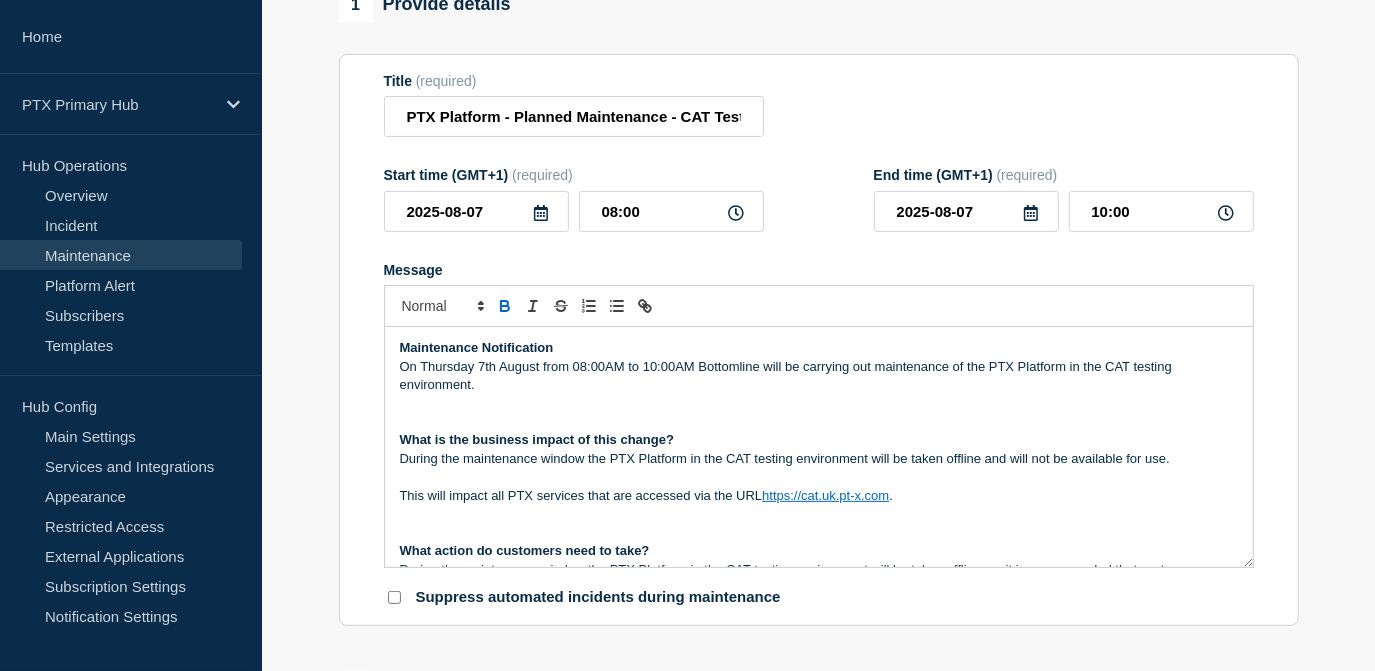 scroll, scrollTop: 0, scrollLeft: 0, axis: both 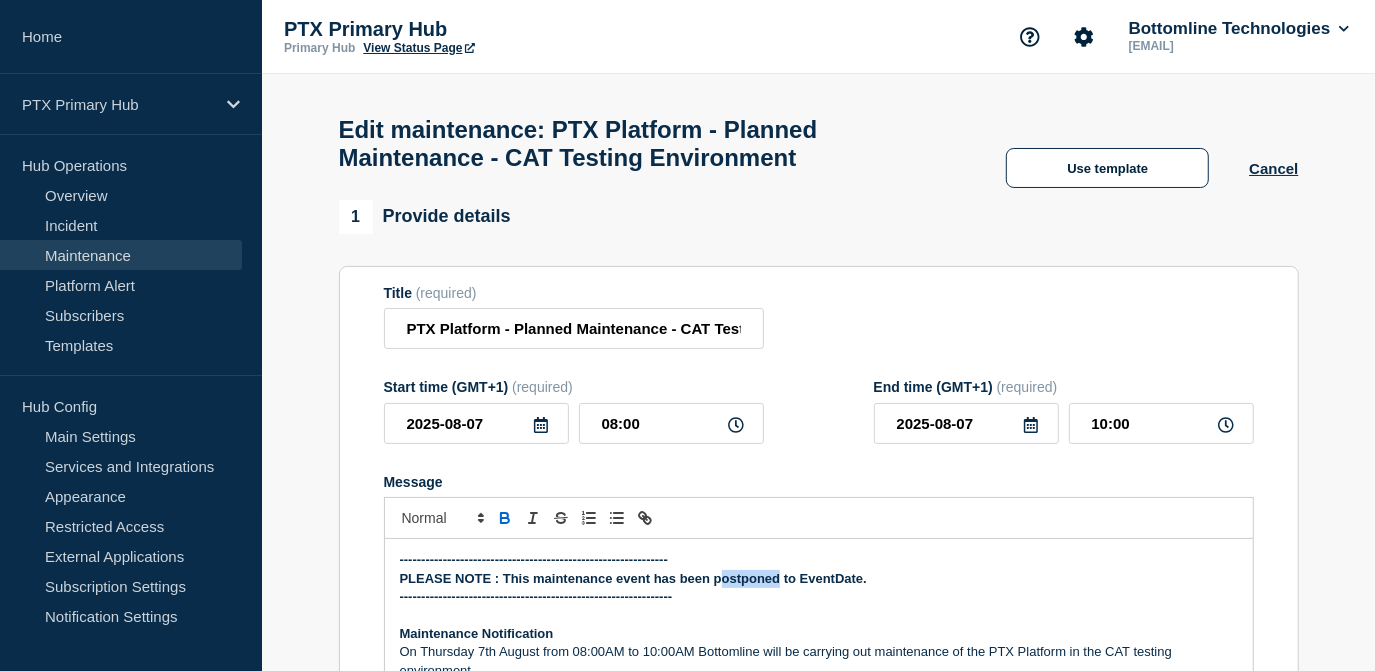 drag, startPoint x: 779, startPoint y: 587, endPoint x: 717, endPoint y: 591, distance: 62.1289 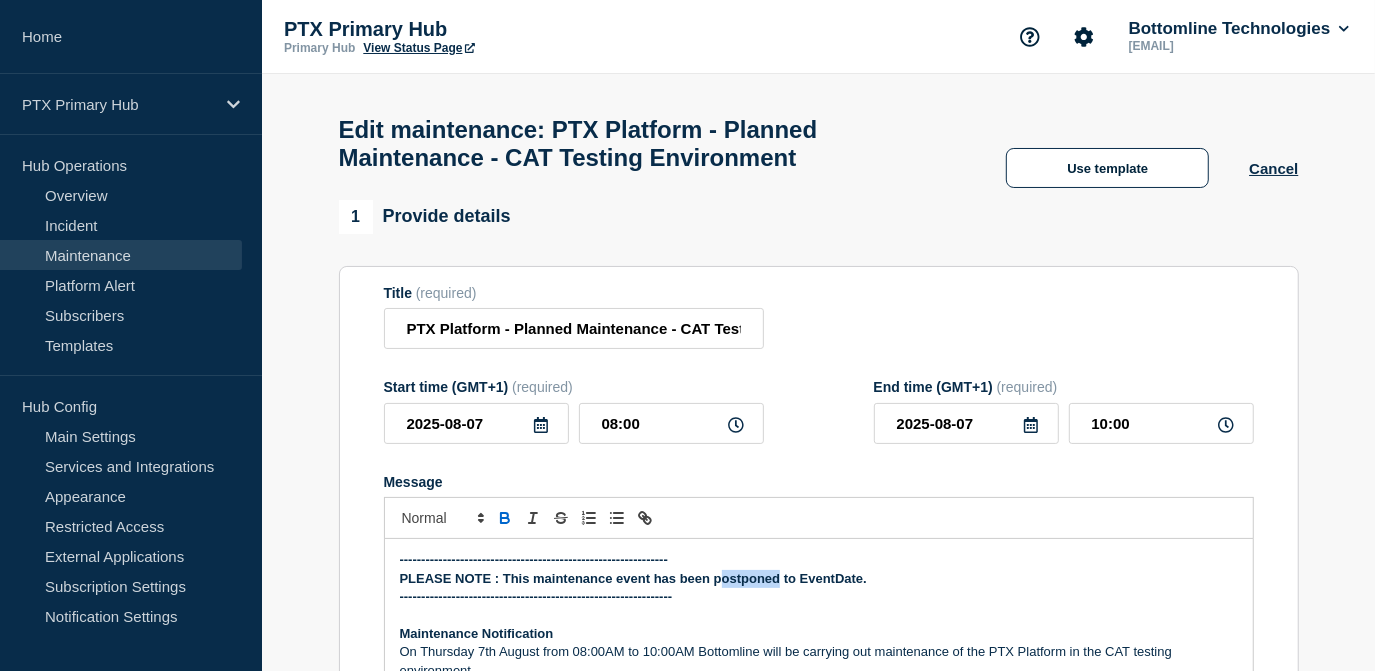click on "PLEASE NOTE : This maintenance event has been postponed to EventDate." at bounding box center [633, 578] 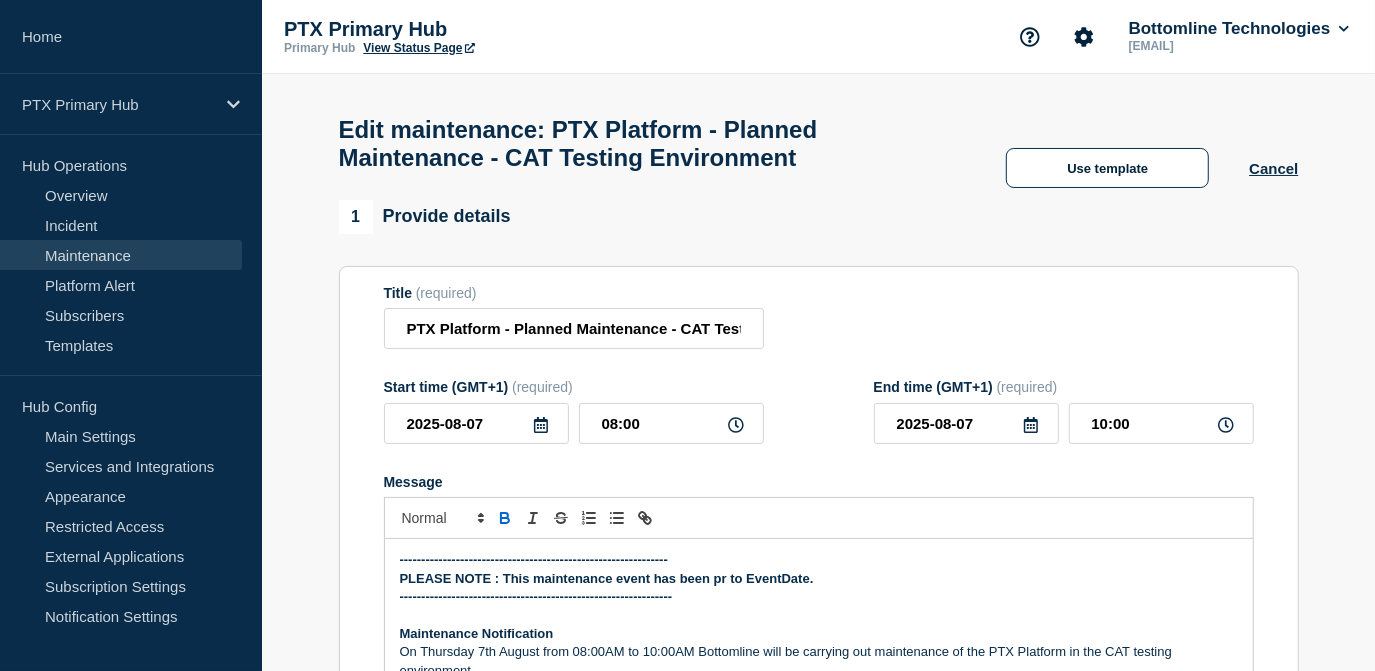 type 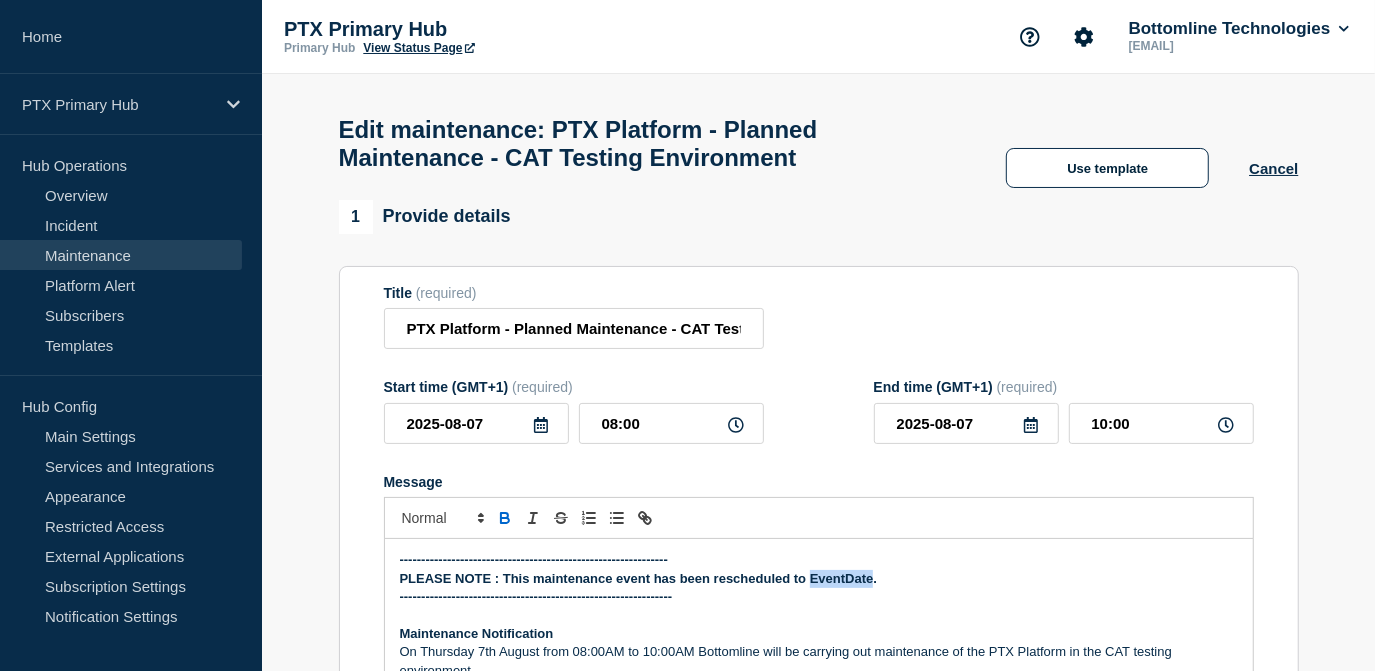 drag, startPoint x: 870, startPoint y: 586, endPoint x: 811, endPoint y: 594, distance: 59.5399 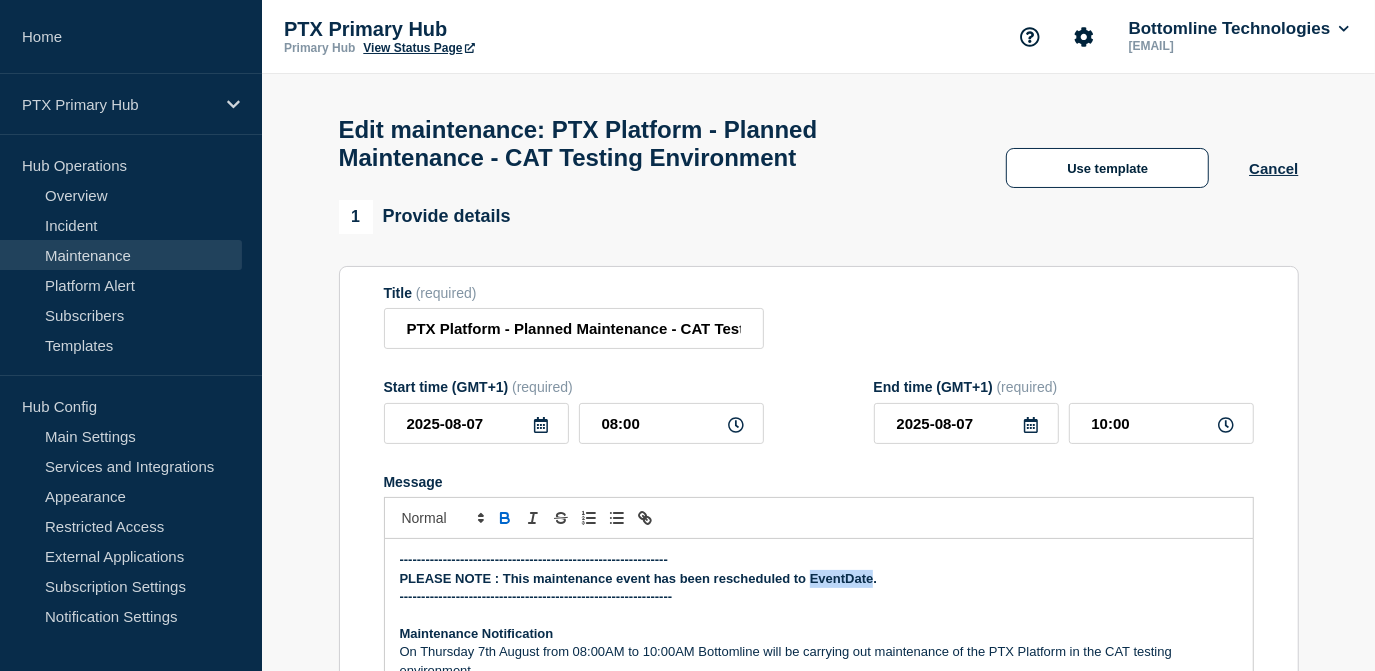 click on "PLEASE NOTE : This maintenance event has been rescheduled to EventDate." at bounding box center [639, 578] 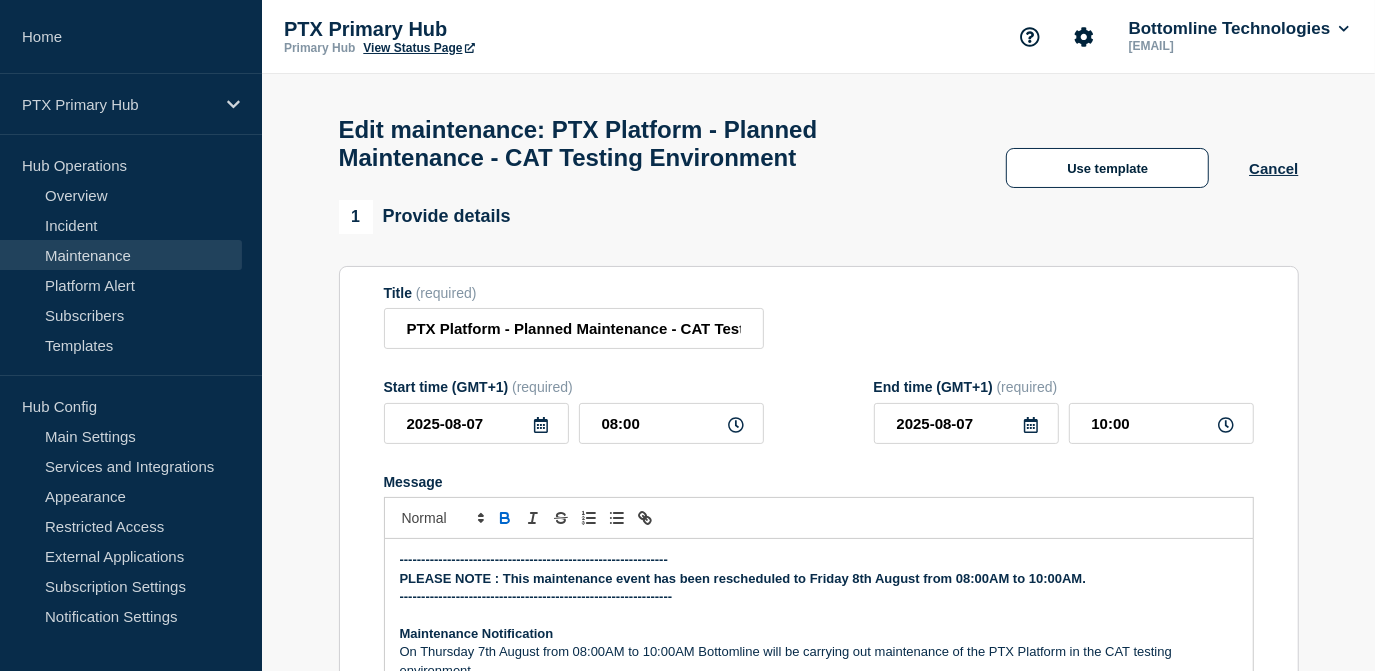 click 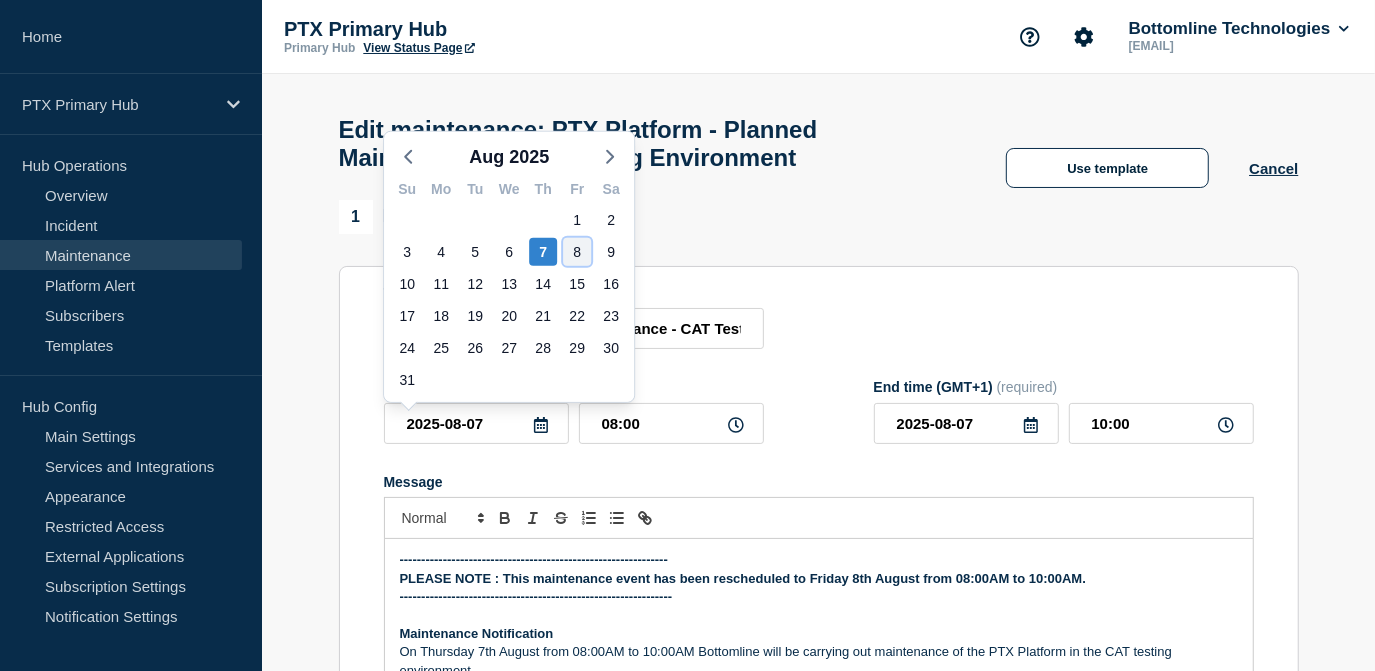 click on "8" 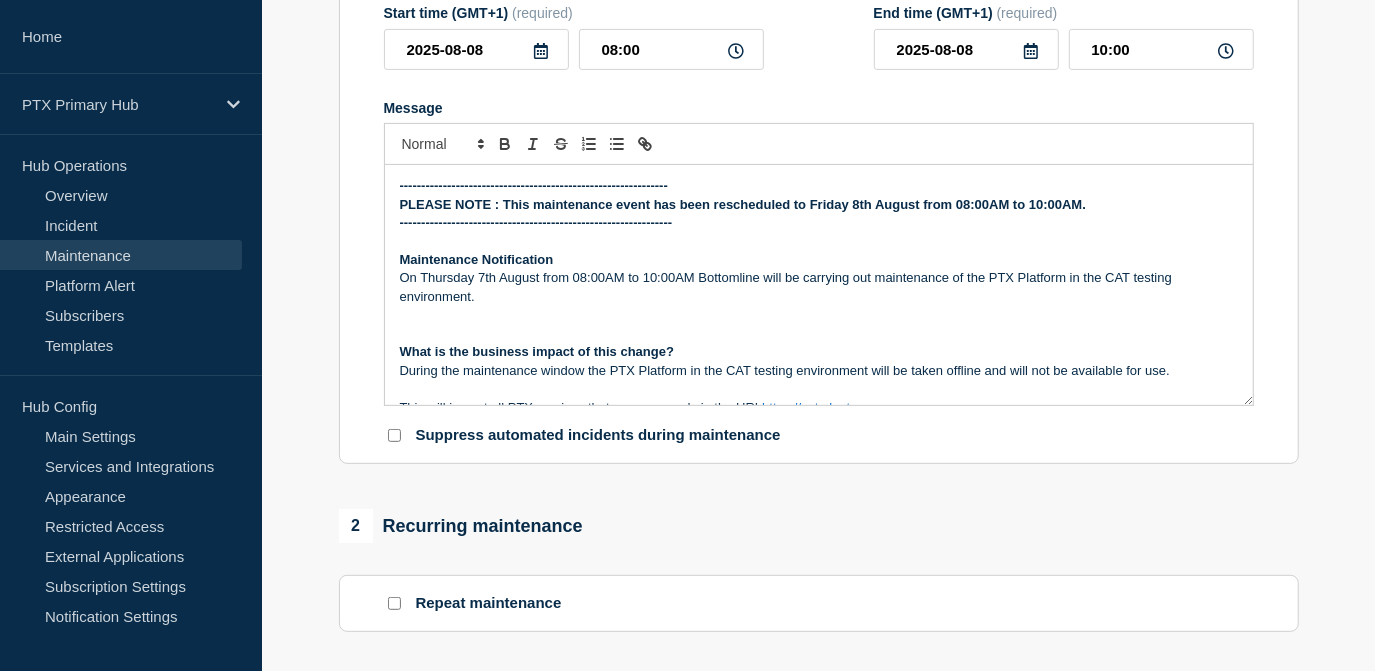 scroll, scrollTop: 386, scrollLeft: 0, axis: vertical 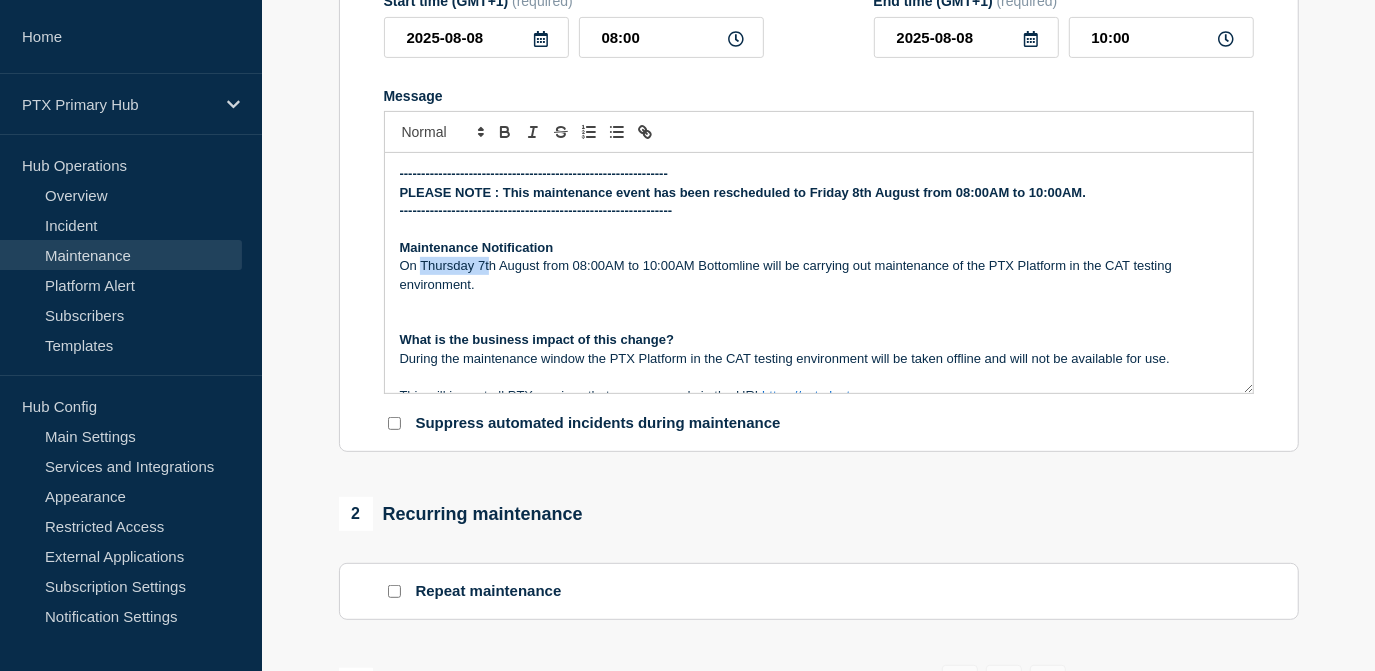 drag, startPoint x: 489, startPoint y: 278, endPoint x: 420, endPoint y: 278, distance: 69 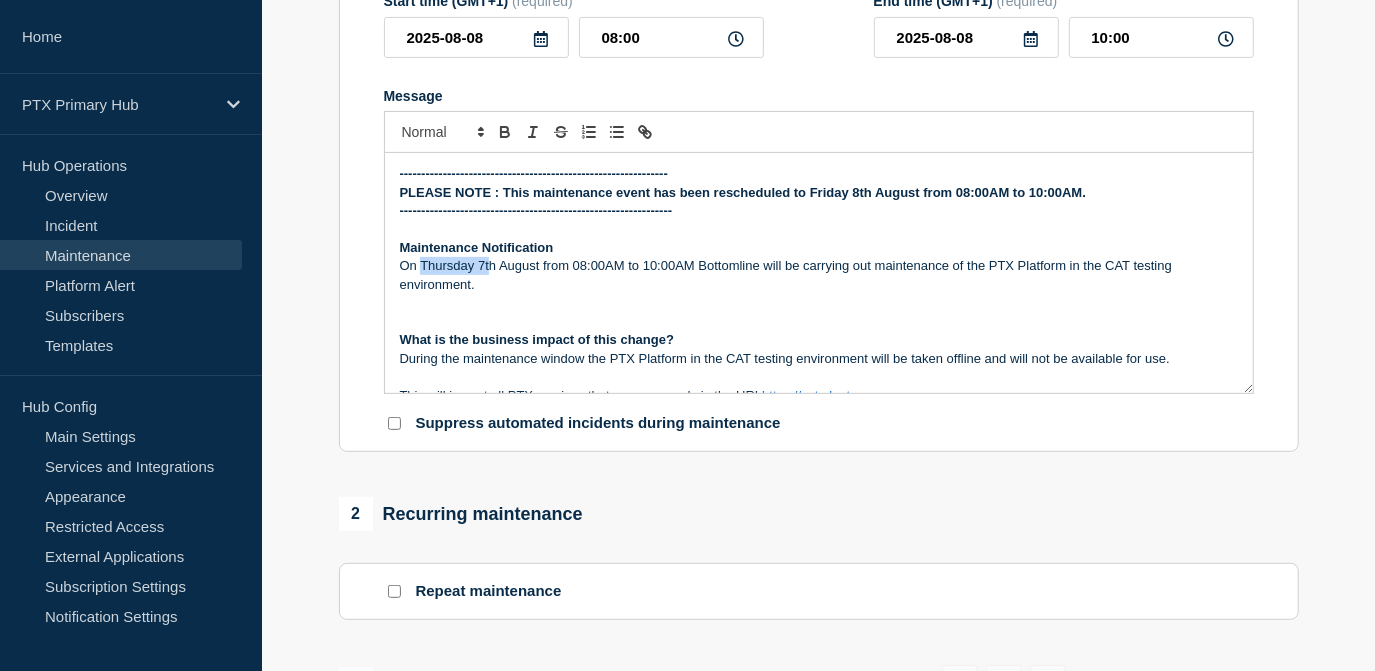 click on "On Thursday 7th August from 08:00AM to 10:00AM Bottomline will be carrying out maintenance of the PTX Platform in the CAT testing environment." at bounding box center (819, 275) 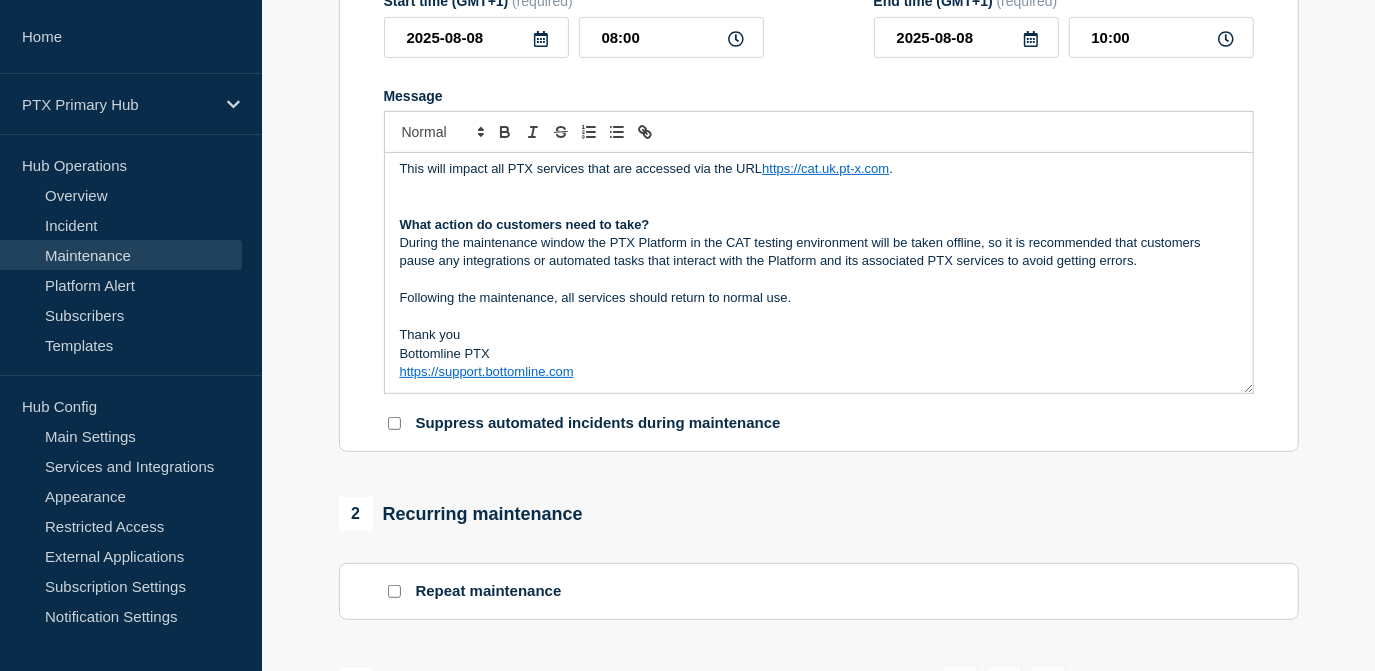 scroll, scrollTop: 226, scrollLeft: 0, axis: vertical 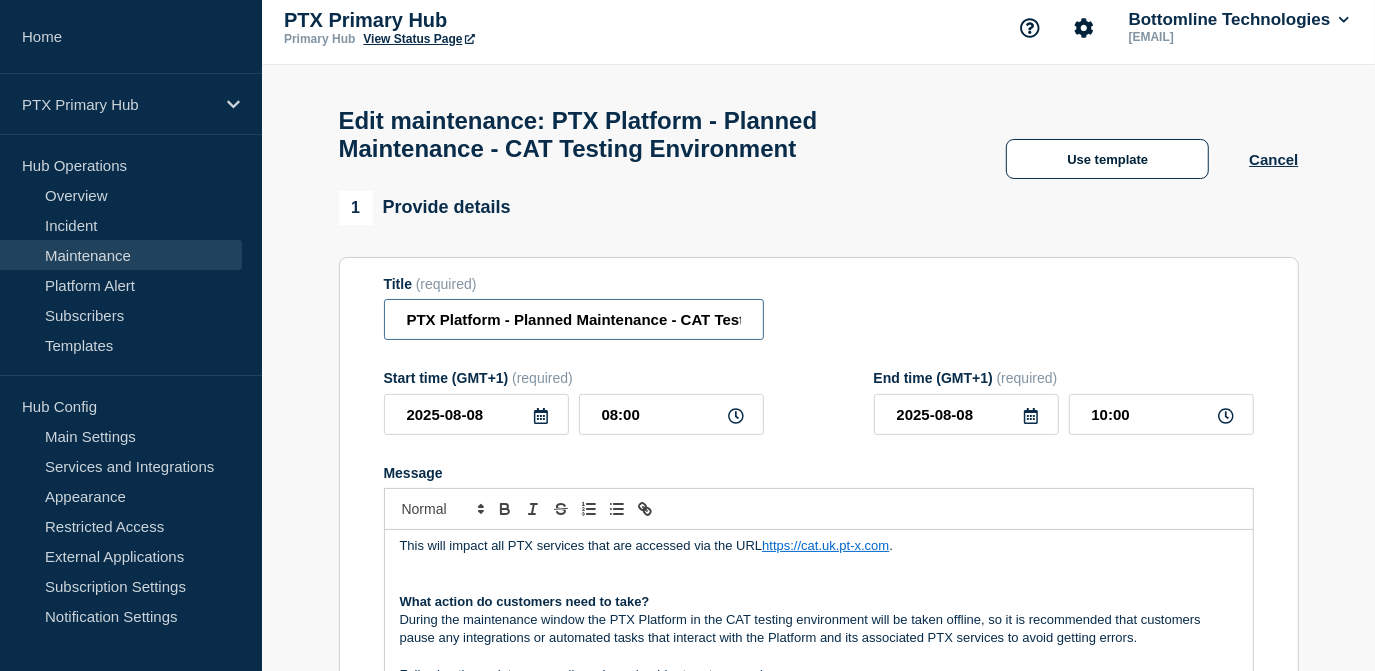 click on "PTX Platform - Planned Maintenance - CAT Testing Environment" at bounding box center [574, 319] 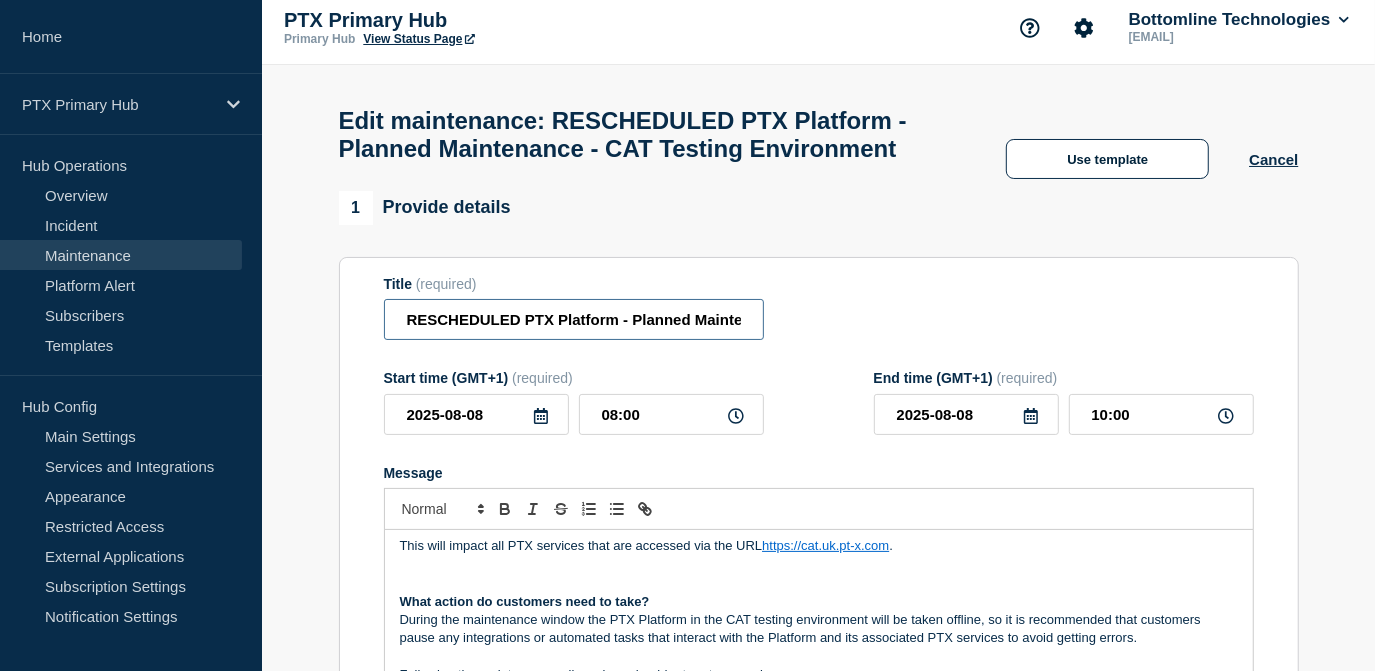 paste on "|" 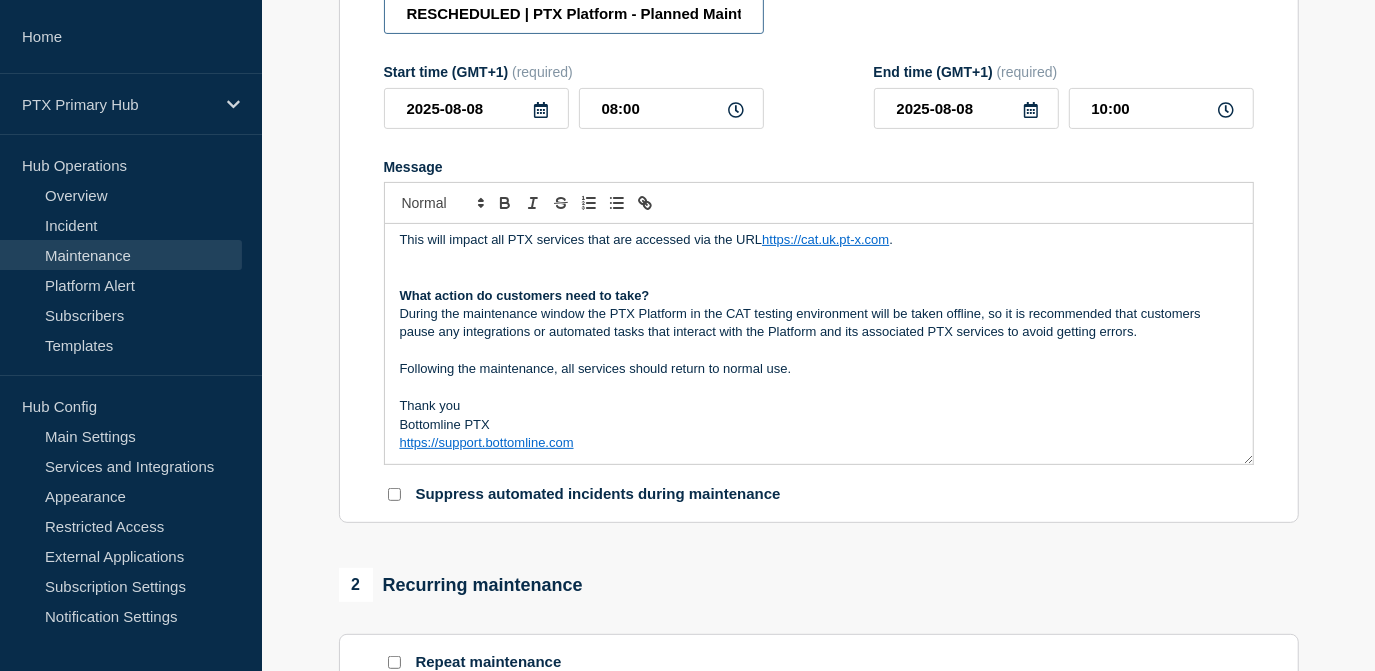 scroll, scrollTop: 318, scrollLeft: 0, axis: vertical 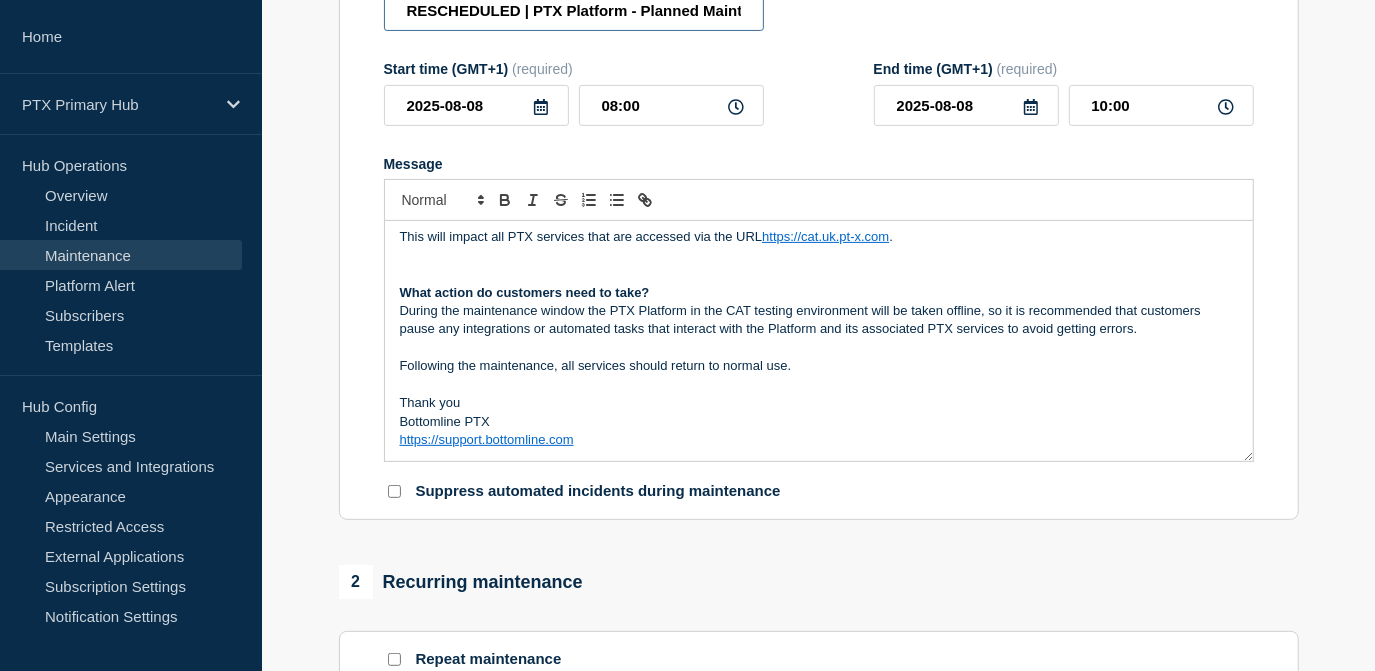 type on "RESCHEDULED | PTX Platform - Planned Maintenance - CAT Testing Environment" 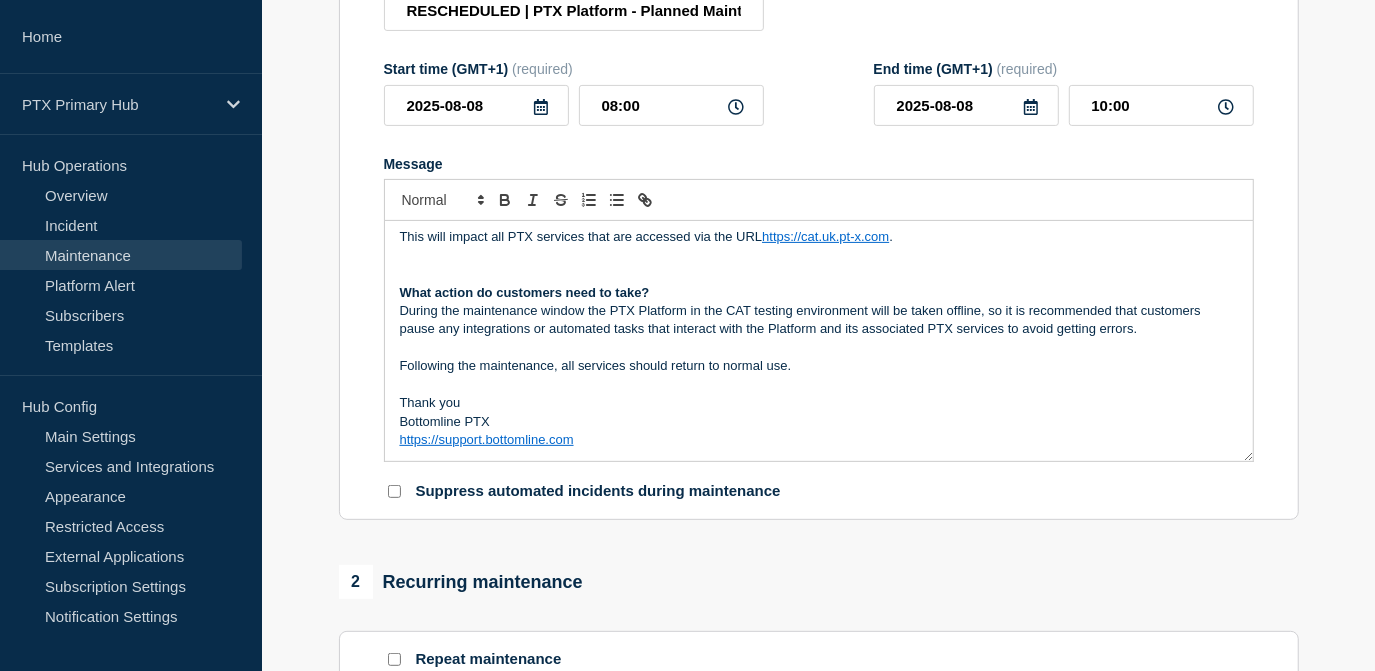 scroll, scrollTop: 0, scrollLeft: 0, axis: both 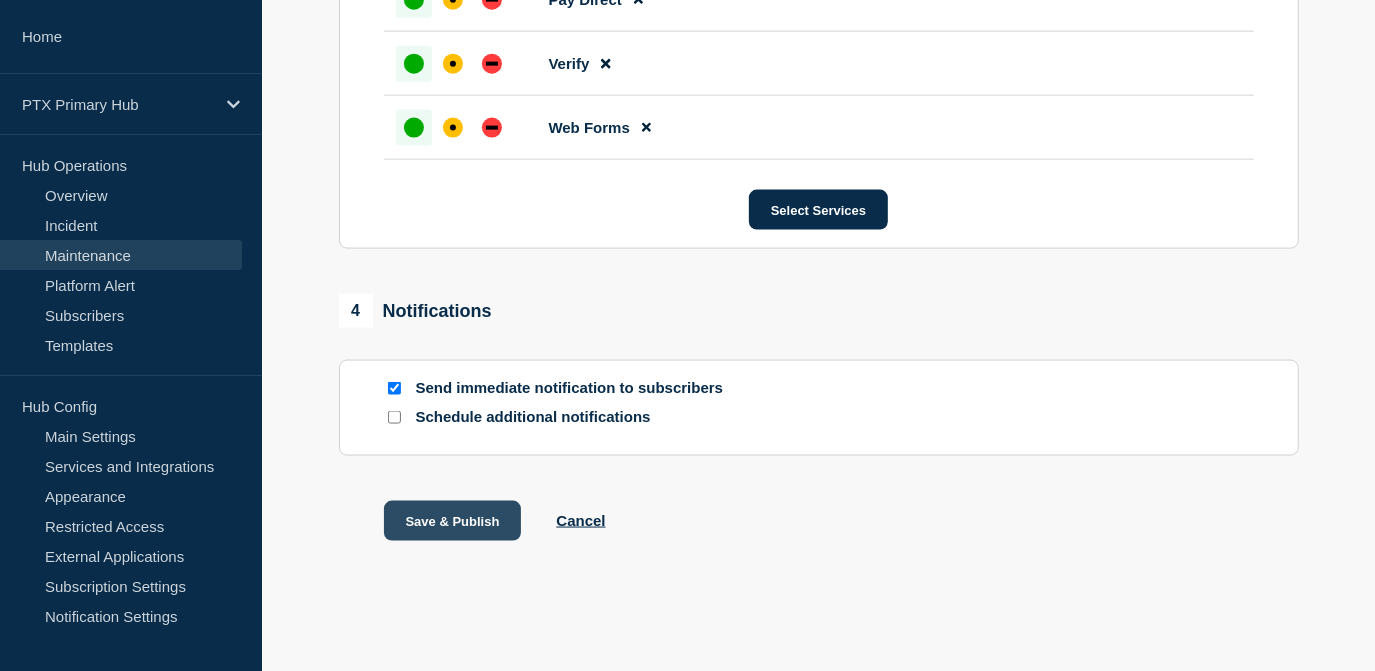 click on "Save & Publish" at bounding box center (453, 521) 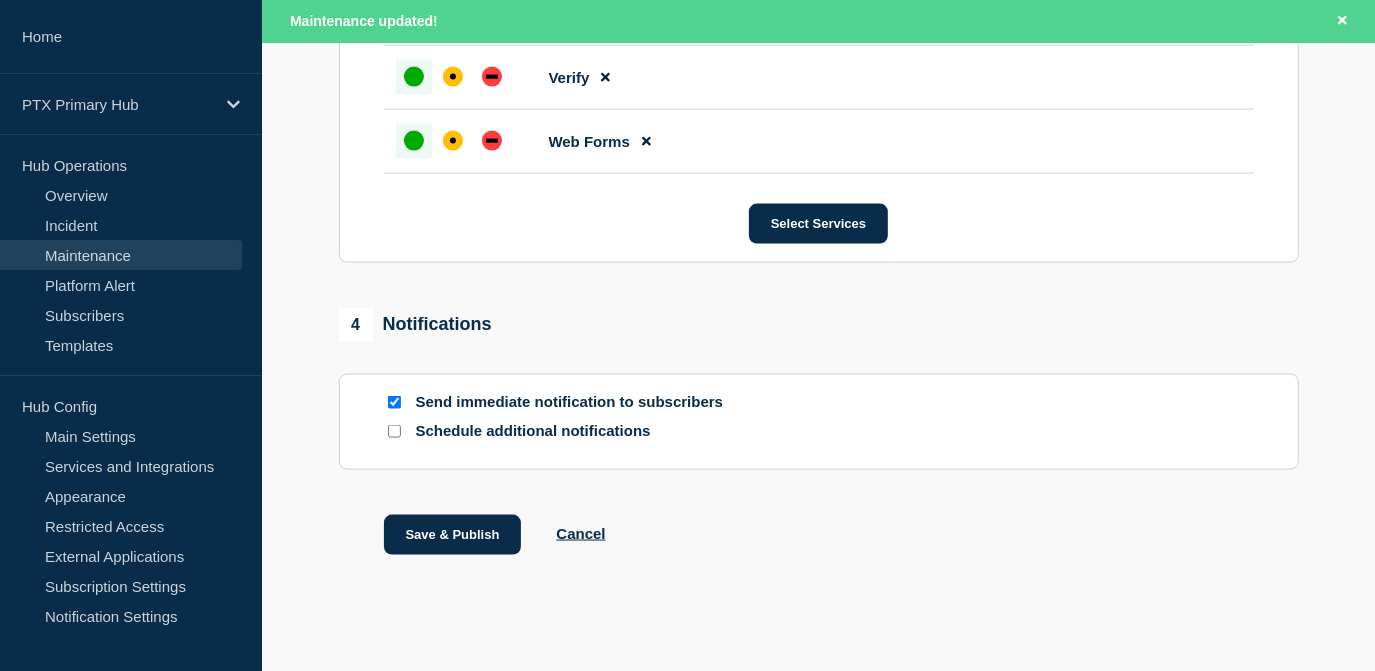 scroll, scrollTop: 1876, scrollLeft: 0, axis: vertical 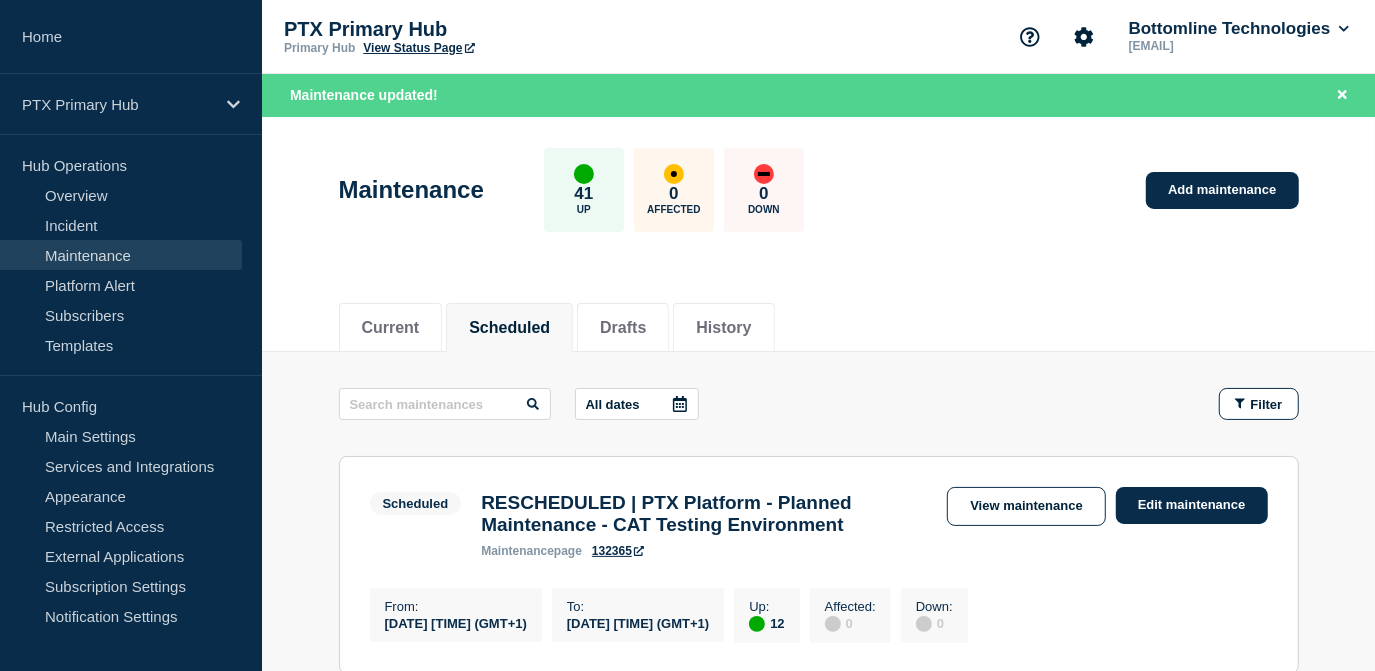 click on "Current    Scheduled    Drafts    History" 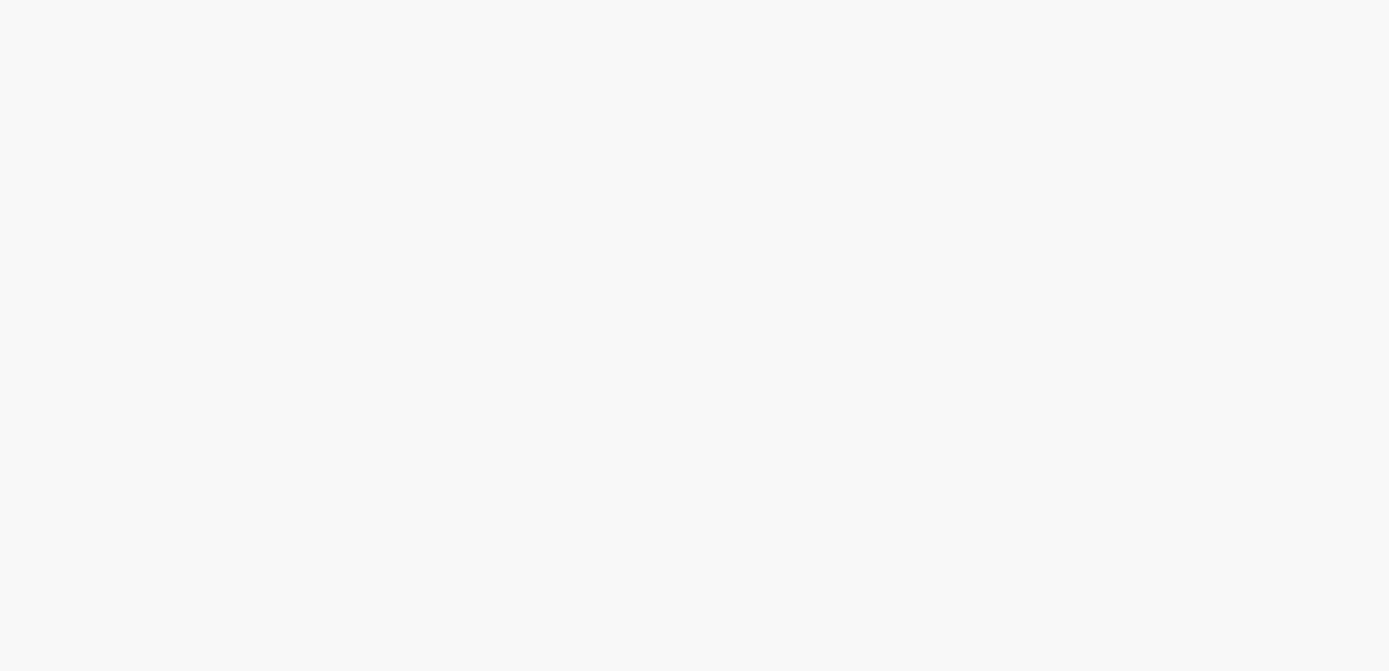 scroll, scrollTop: 0, scrollLeft: 0, axis: both 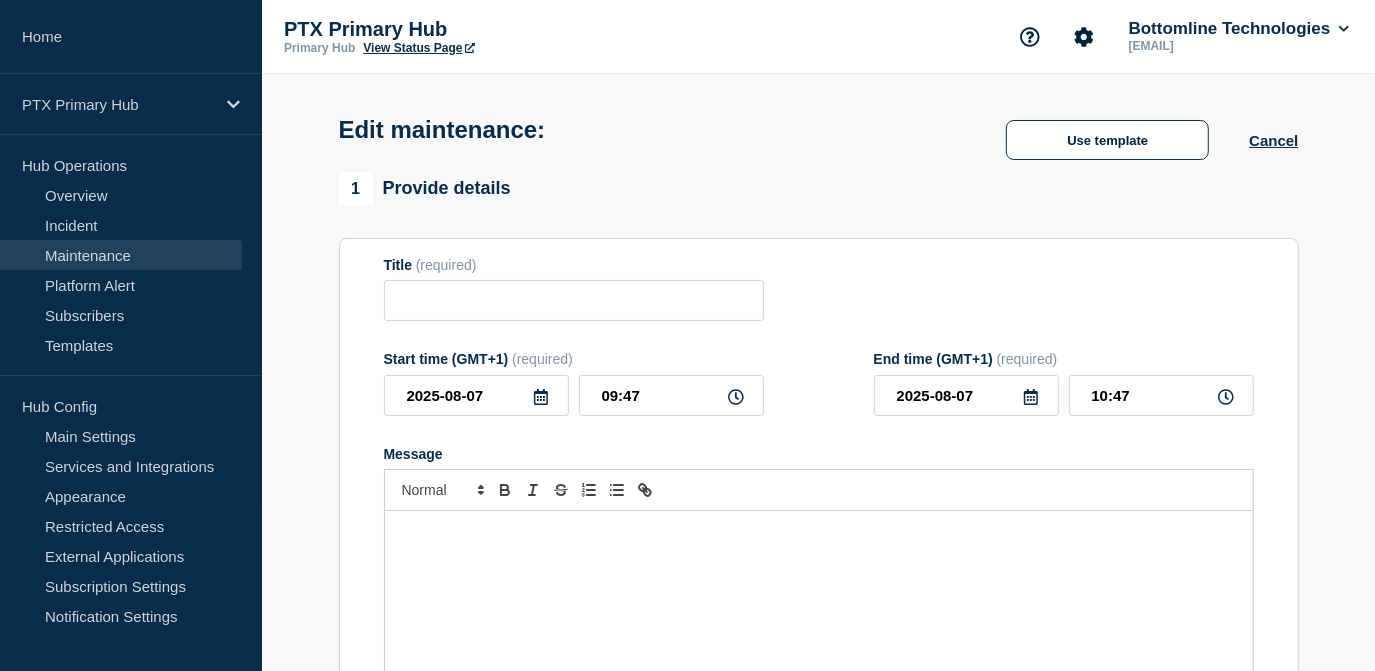 type on "PTX Platform - Planned Maintenance - CAT Testing Environment" 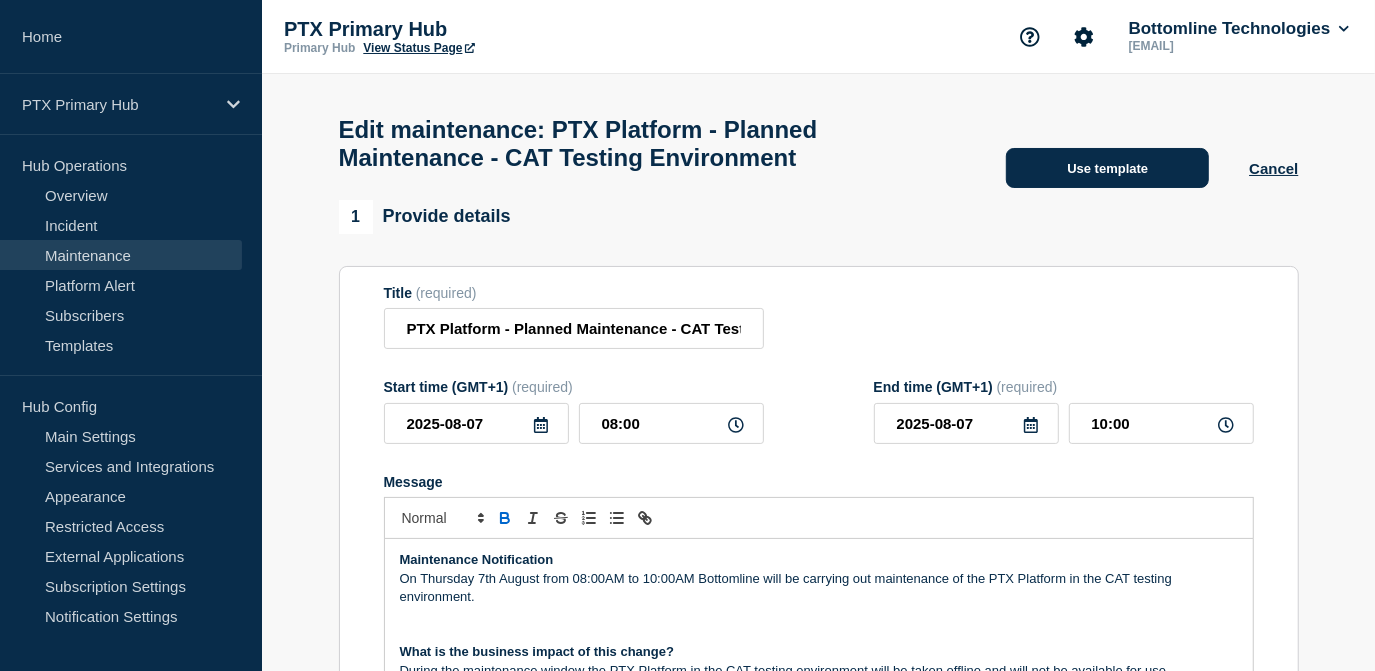 click on "Use template" at bounding box center (1107, 168) 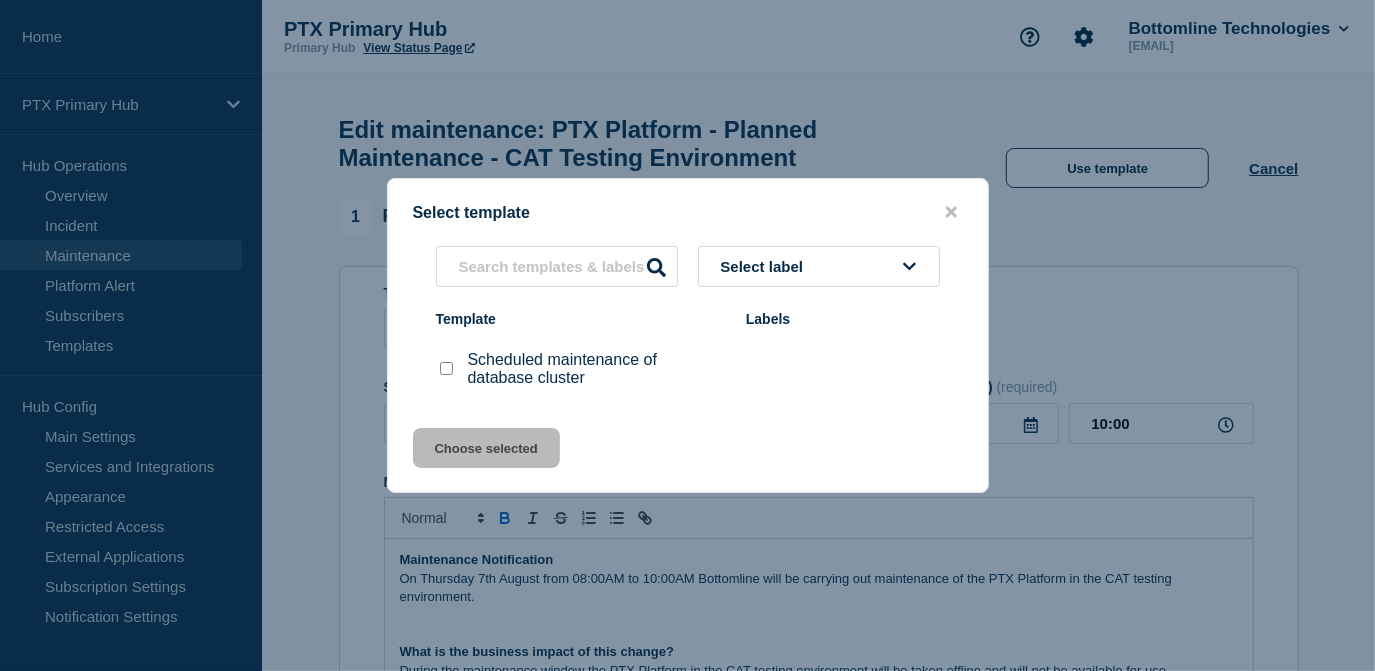 click at bounding box center (687, 335) 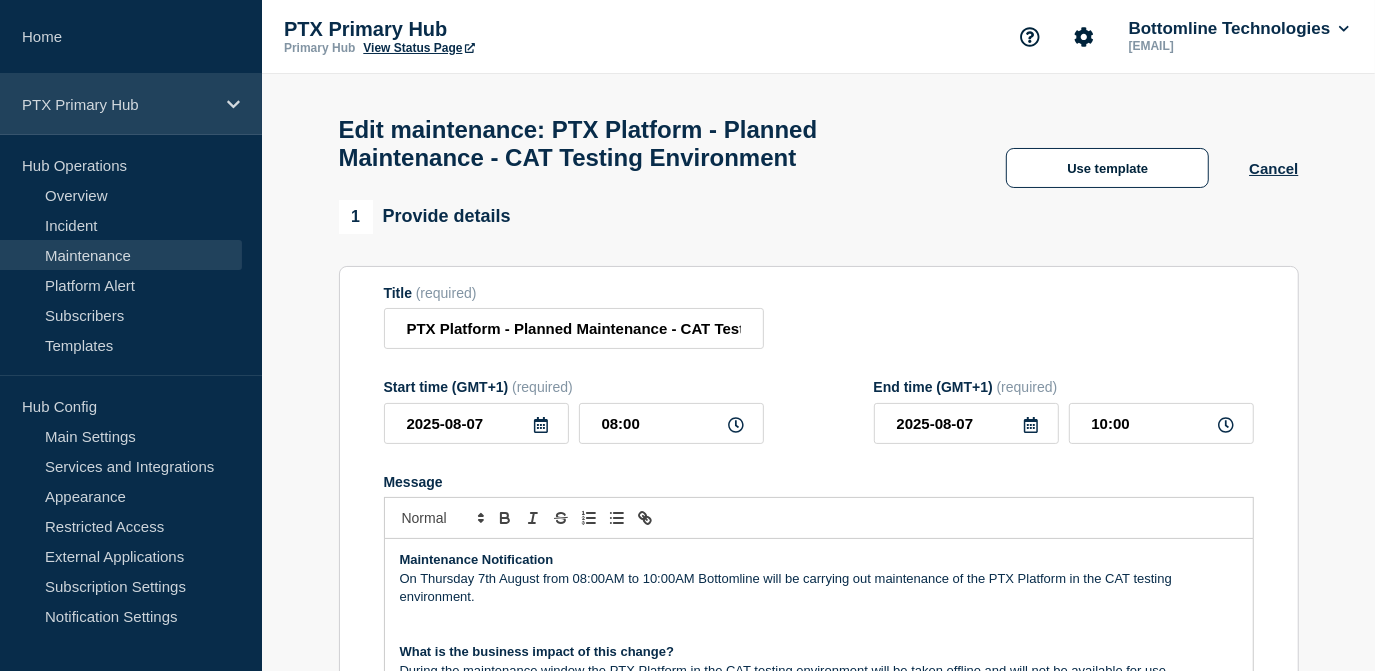 click on "PTX Primary Hub" at bounding box center (131, 104) 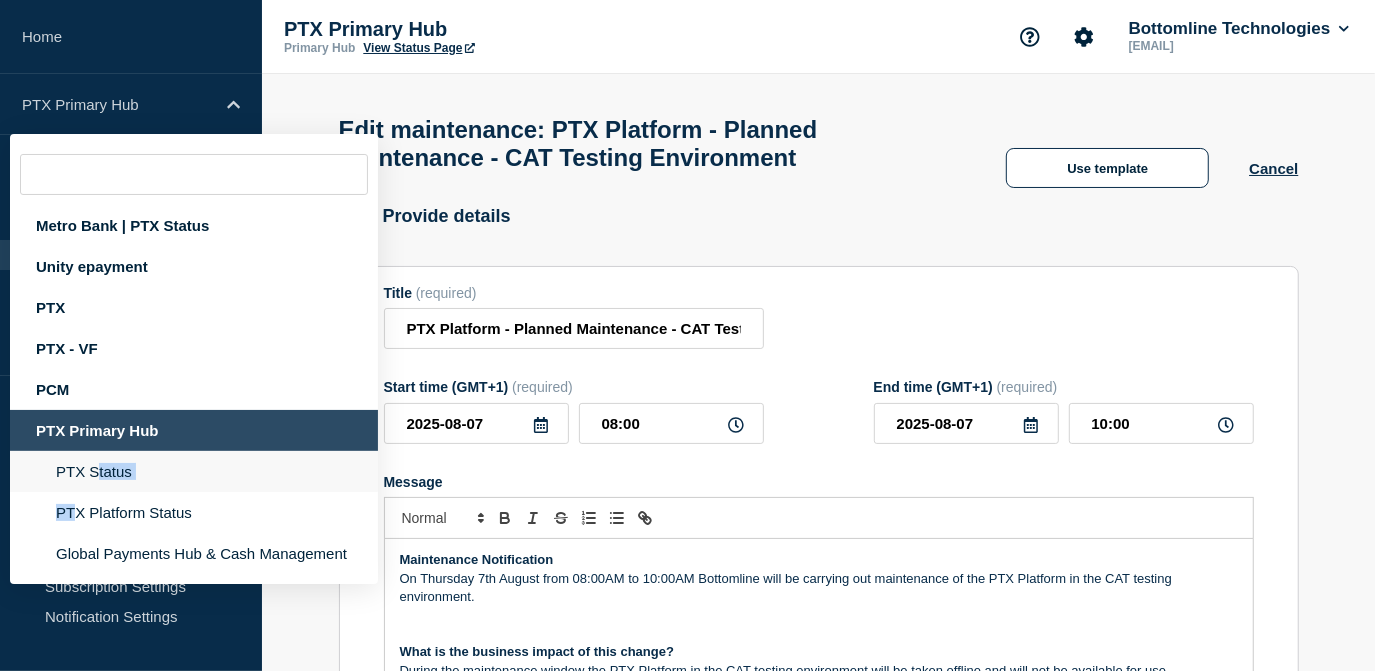 drag, startPoint x: 79, startPoint y: 495, endPoint x: 96, endPoint y: 473, distance: 27.802877 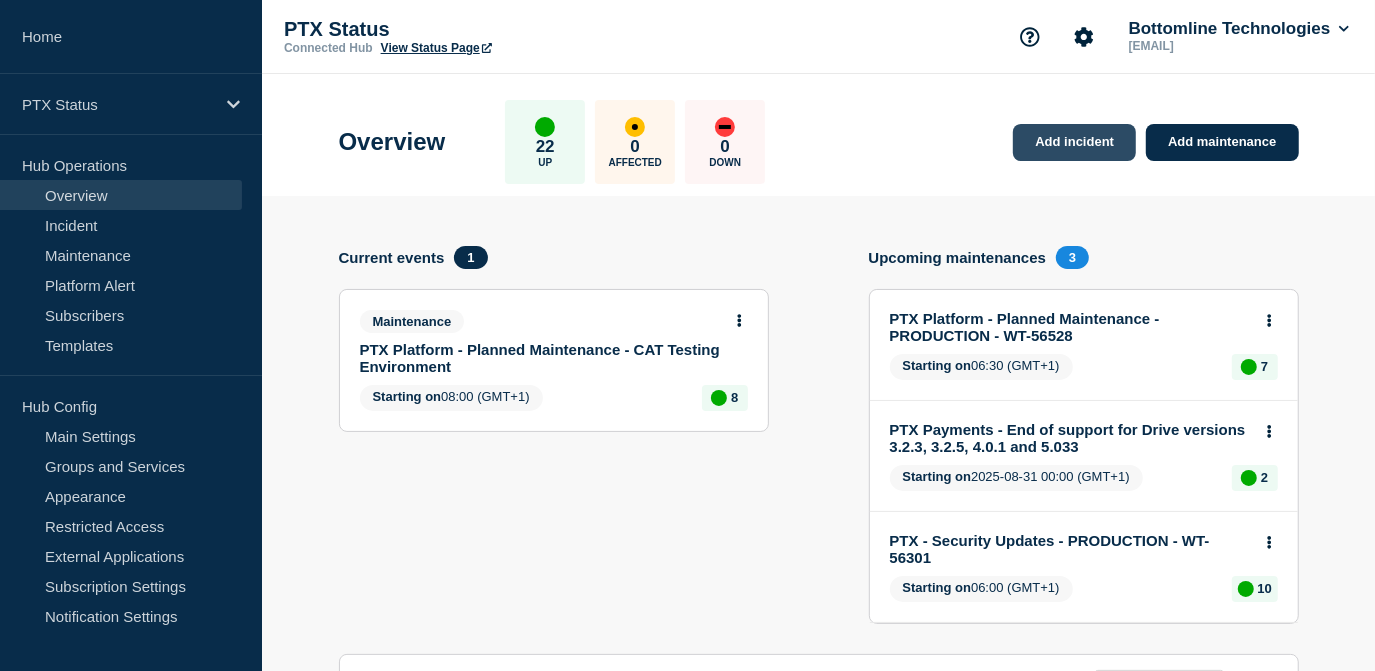 click on "Add incident" at bounding box center [1074, 142] 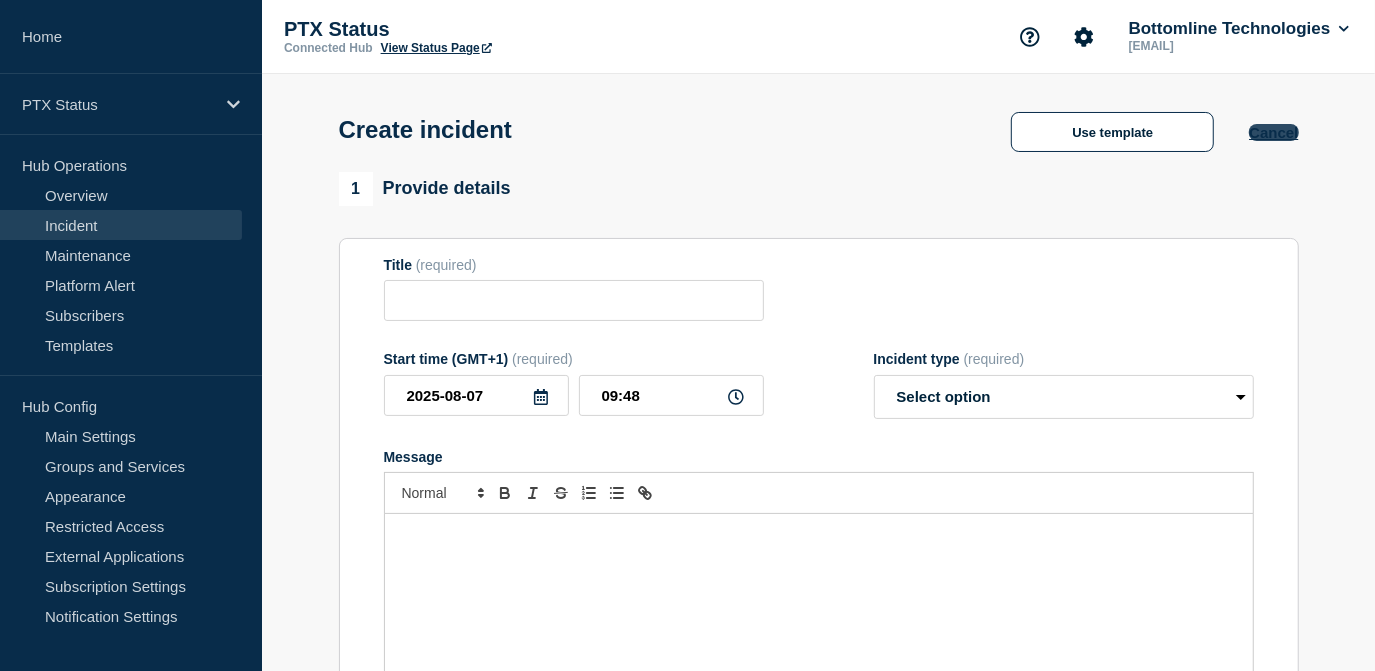 click on "Cancel" at bounding box center [1273, 132] 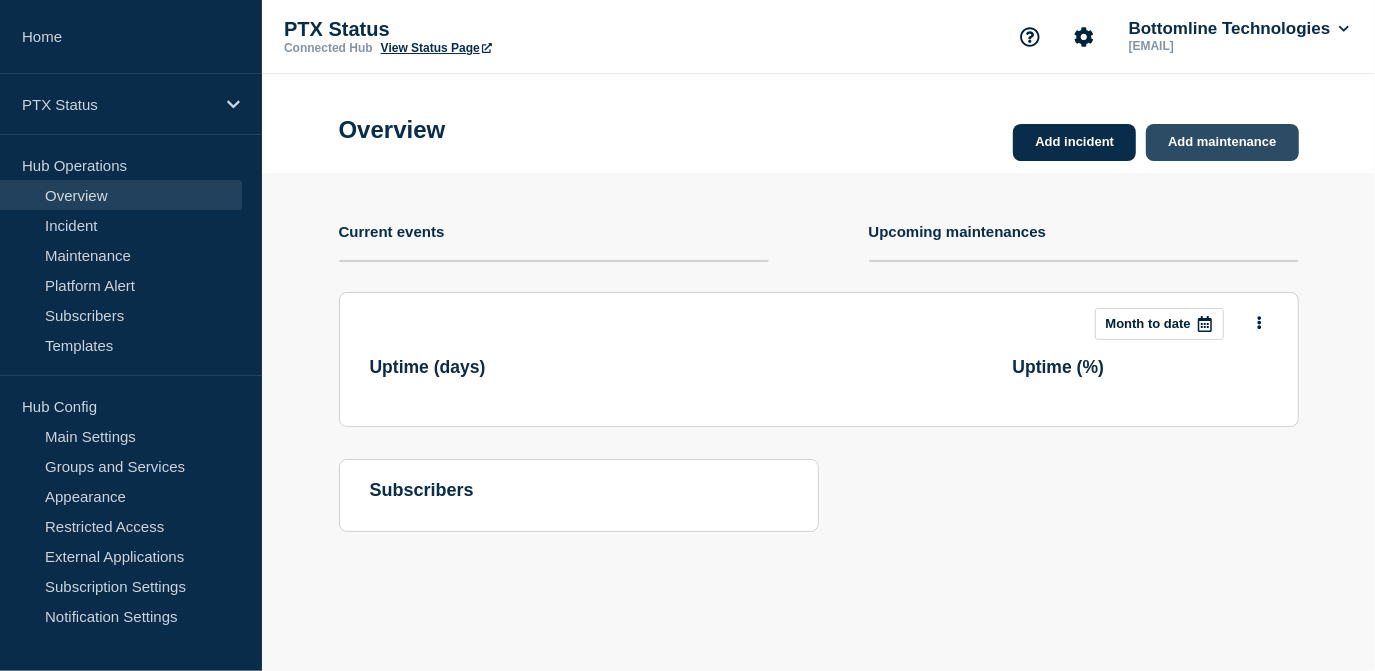 click on "Add maintenance" at bounding box center [1222, 142] 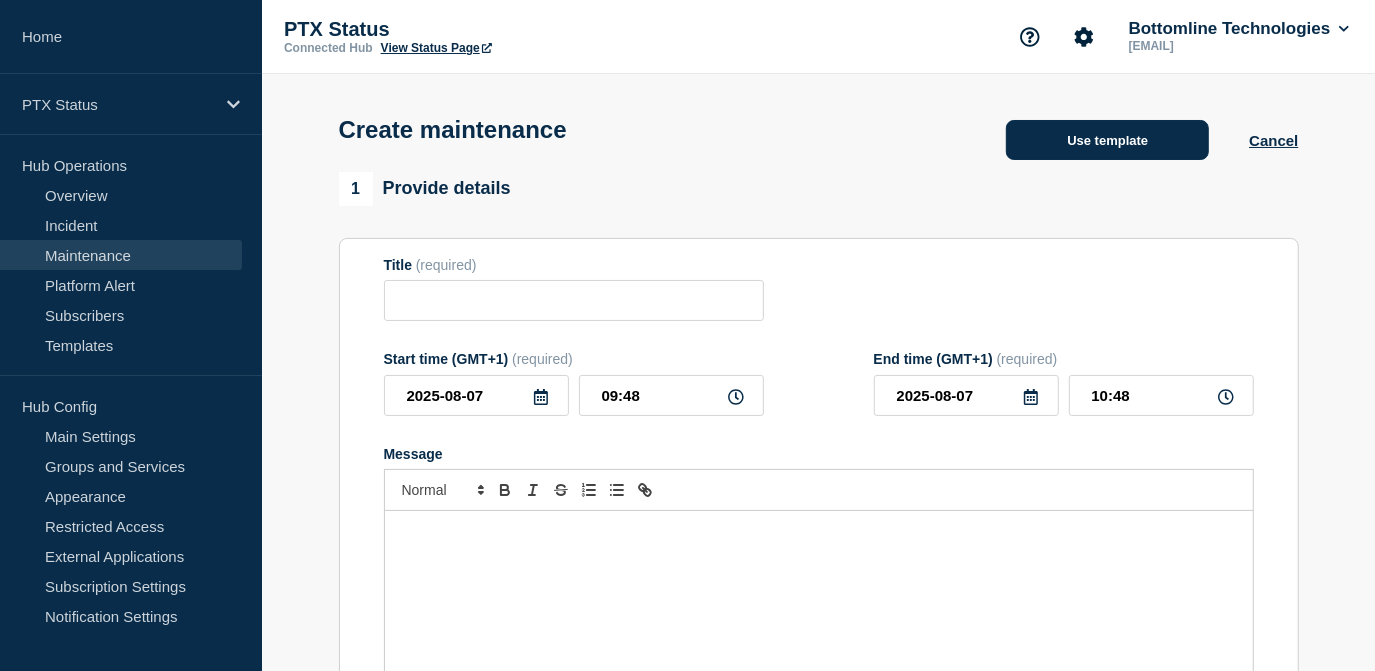 click on "Use template" at bounding box center (1107, 140) 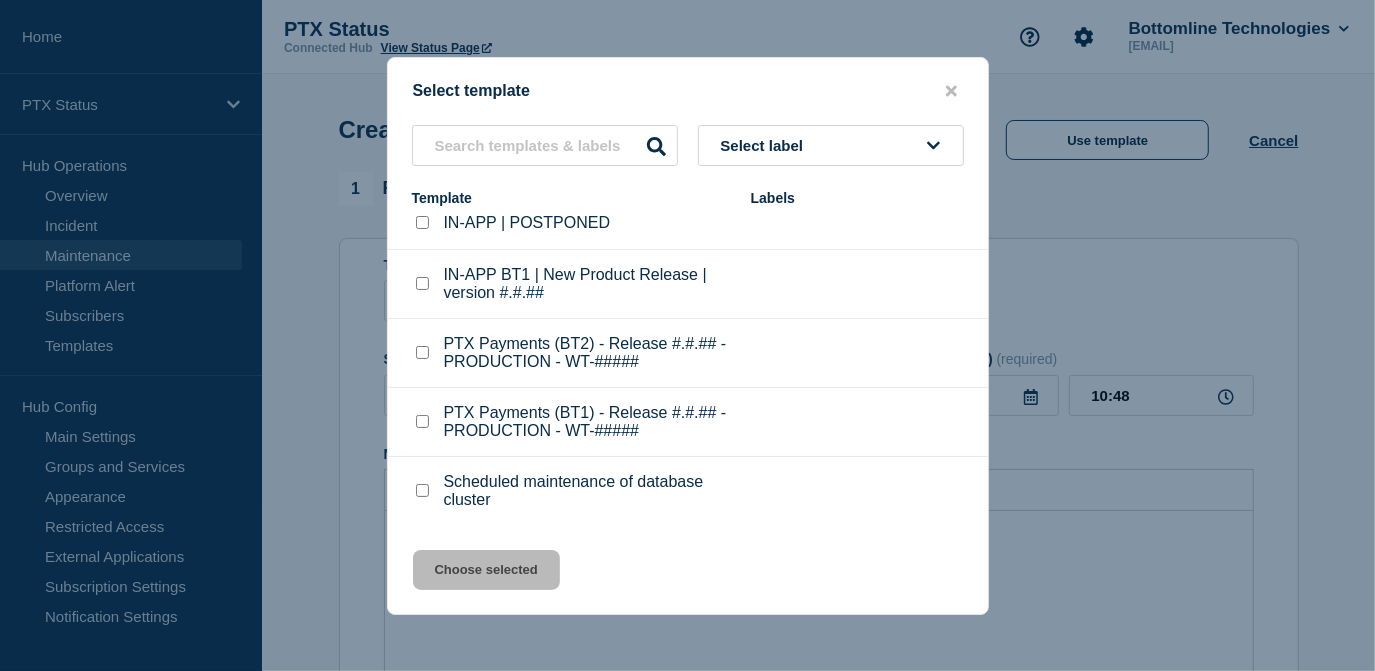 scroll, scrollTop: 0, scrollLeft: 0, axis: both 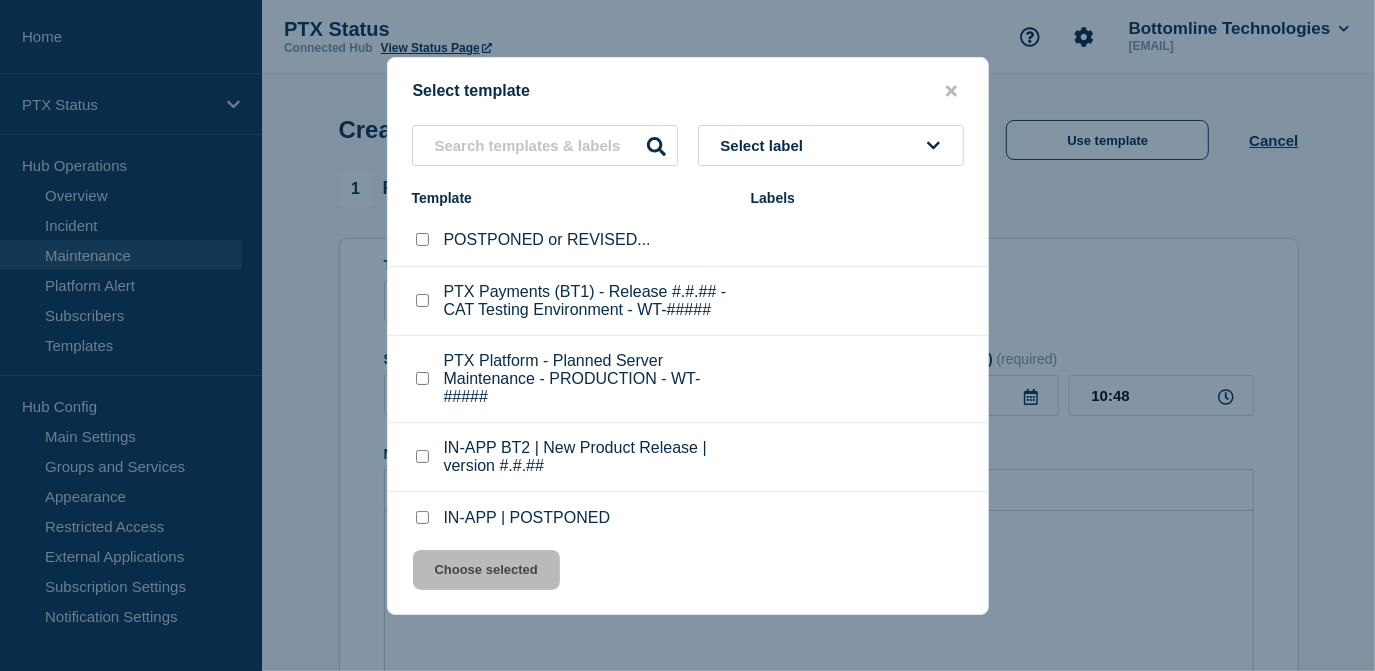 click on "POSTPONED or REVISED..." at bounding box center [547, 240] 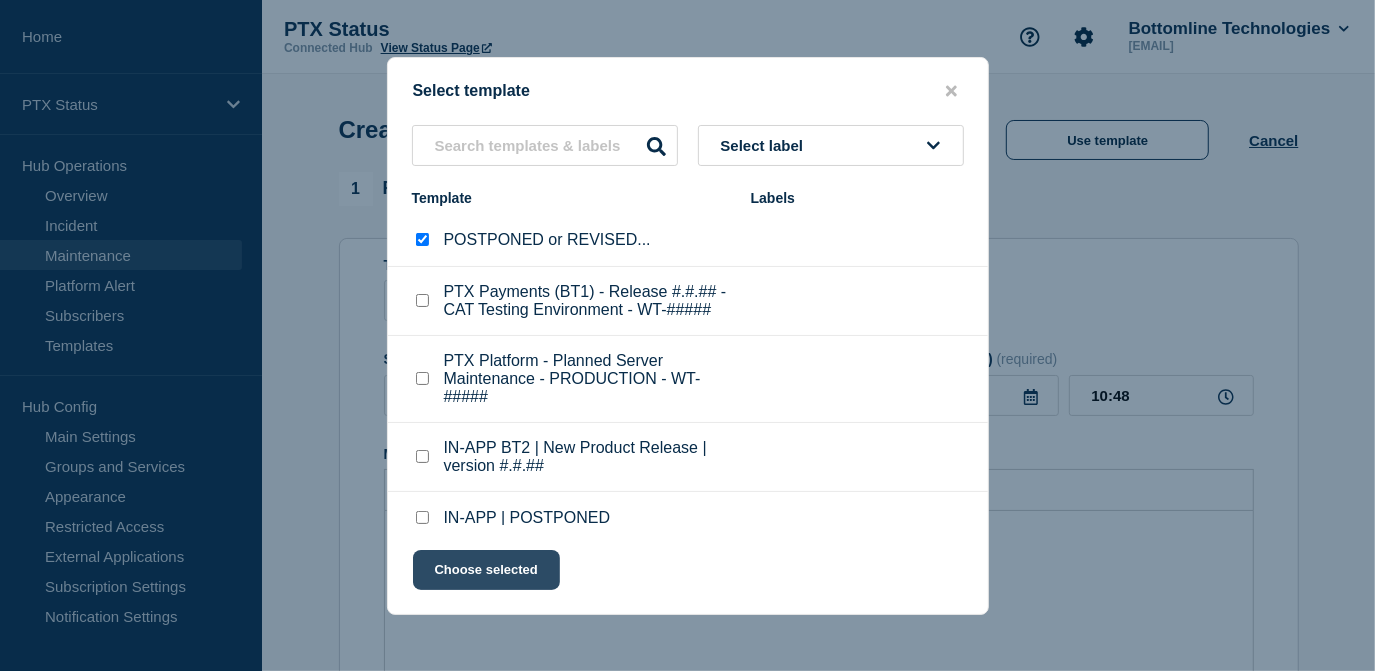 click on "Choose selected" 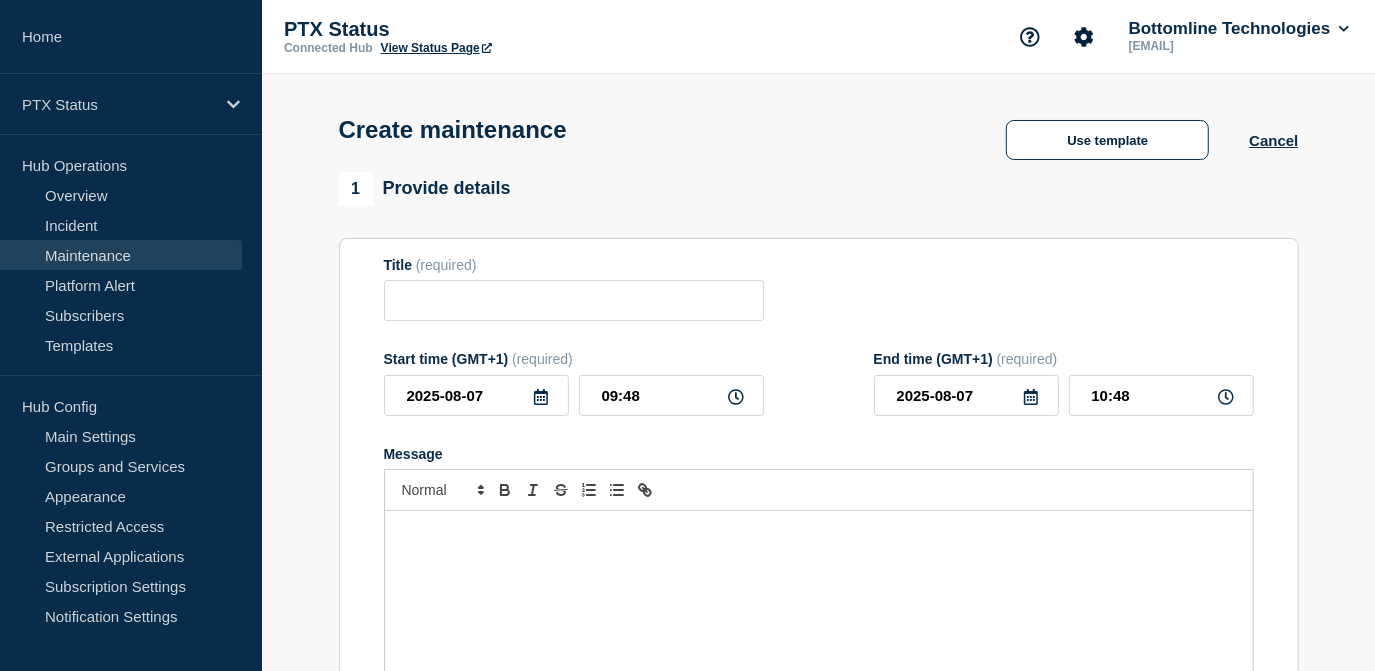 type on "POSTPONED or REVISED..." 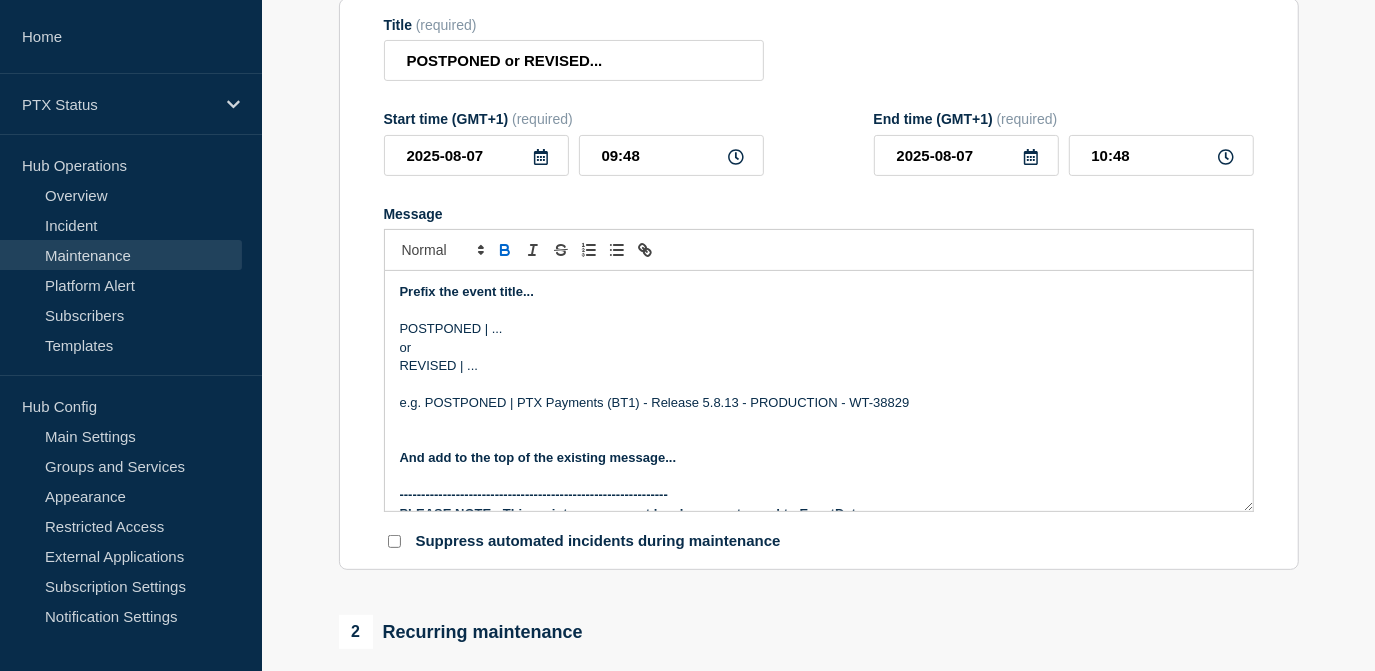 scroll, scrollTop: 244, scrollLeft: 0, axis: vertical 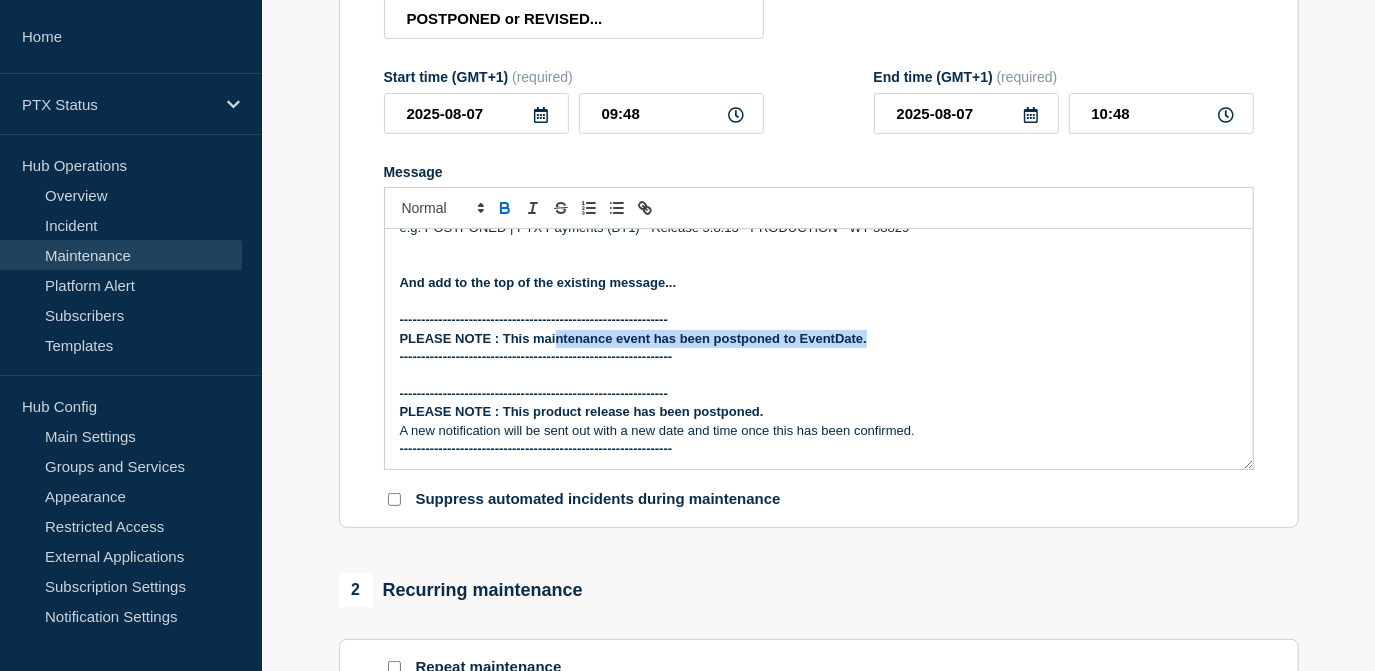 drag, startPoint x: 869, startPoint y: 345, endPoint x: 556, endPoint y: 348, distance: 313.01437 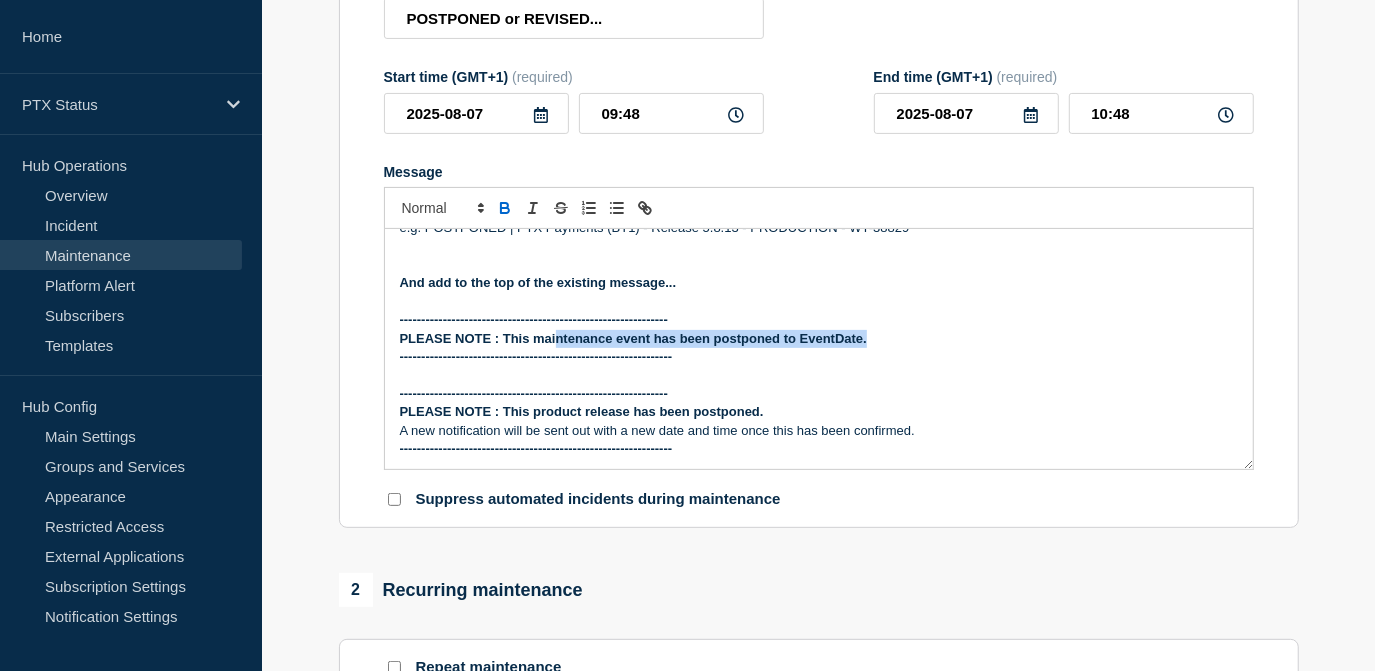 click on "PLEASE NOTE : This maintenance event has been postponed to EventDate." at bounding box center (819, 339) 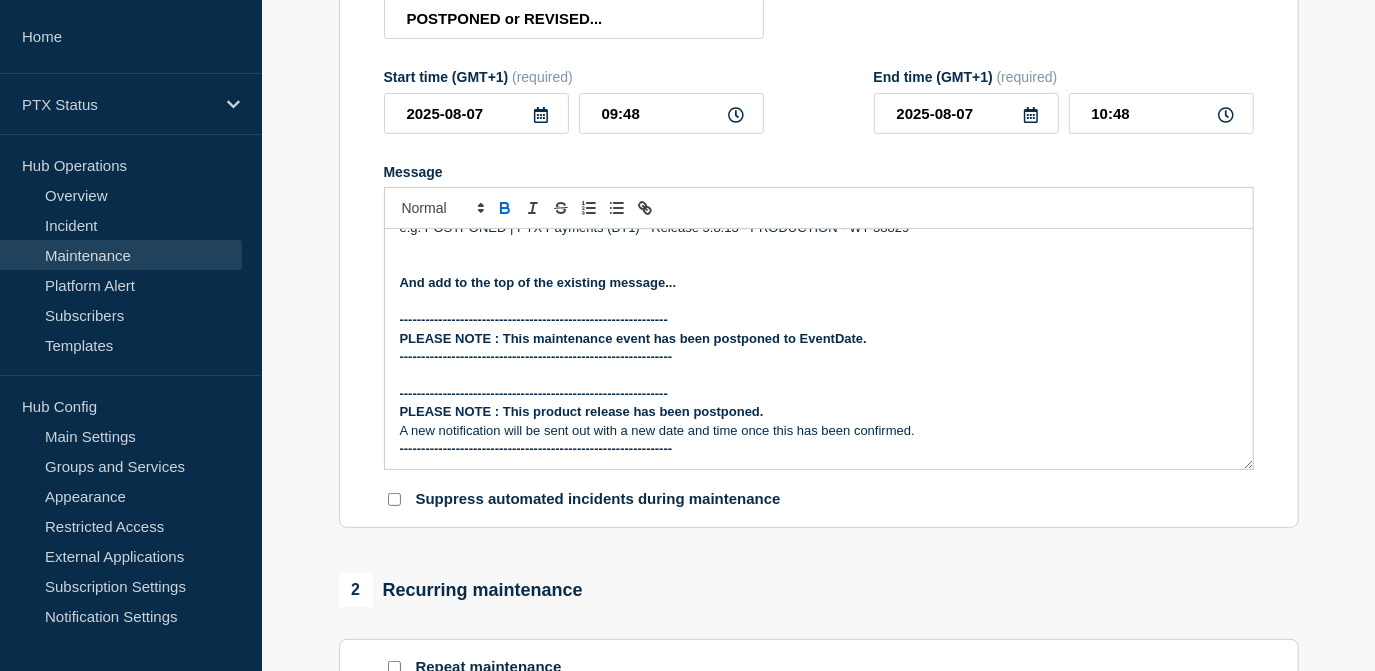 click on "---------------------------------------------------------------" at bounding box center (819, 357) 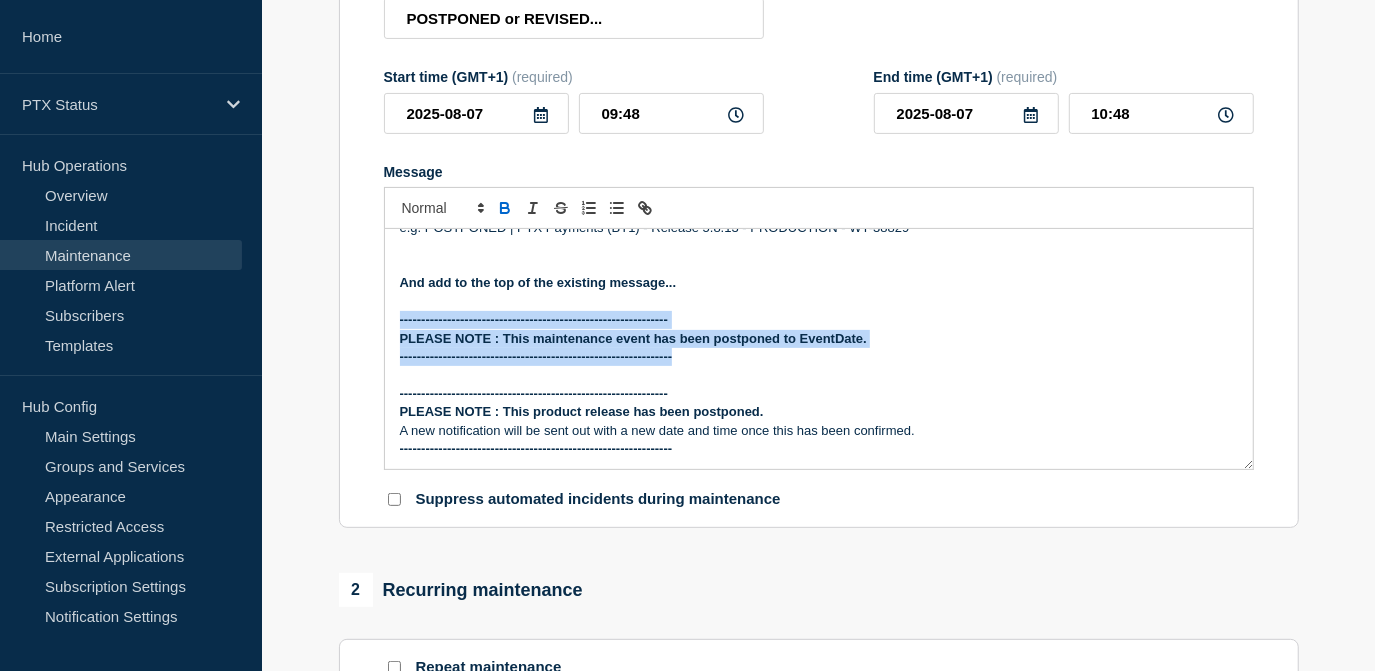 drag, startPoint x: 698, startPoint y: 356, endPoint x: 384, endPoint y: 334, distance: 314.76974 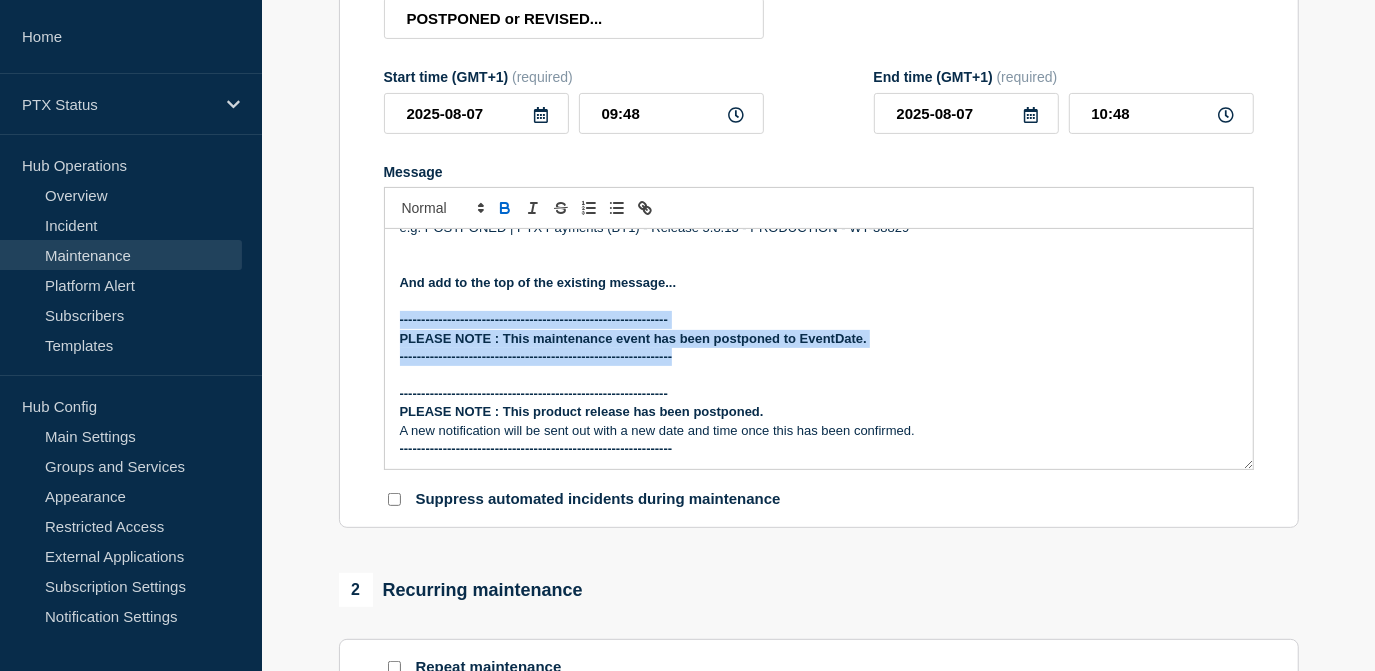 click on "Prefix the event title... POSTPONED | ... or REVISED | ... e.g. POSTPONED | PTX Payments (BT1) - Release 5.8.13 - PRODUCTION - WT-38829 And add to the top of the existing message... -------------------------------------------------------------- PLEASE NOTE : This maintenance event has been postponed to EventDate. --------------------------------------------------------------- -------------------------------------------------------------- PLEASE NOTE : This product release has been postponed. A new notification will be sent out with a new date and time once this has been confirmed. --------------------------------------------------------------- -------------------------------------------------------------- PLEASE NOTE: The activity included within this maintenance event has been revised. --------------------------------------------------------------" at bounding box center (819, 349) 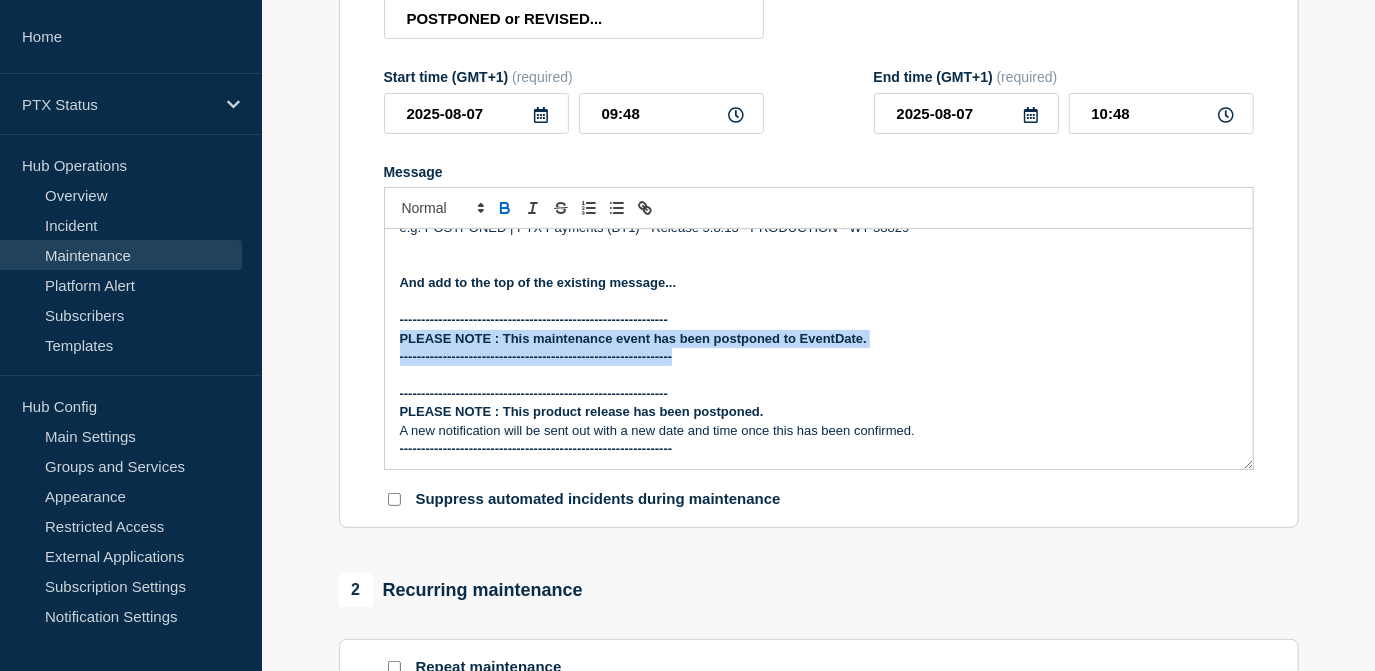 click on "PLEASE NOTE : This maintenance event has been postponed to EventDate." at bounding box center (633, 338) 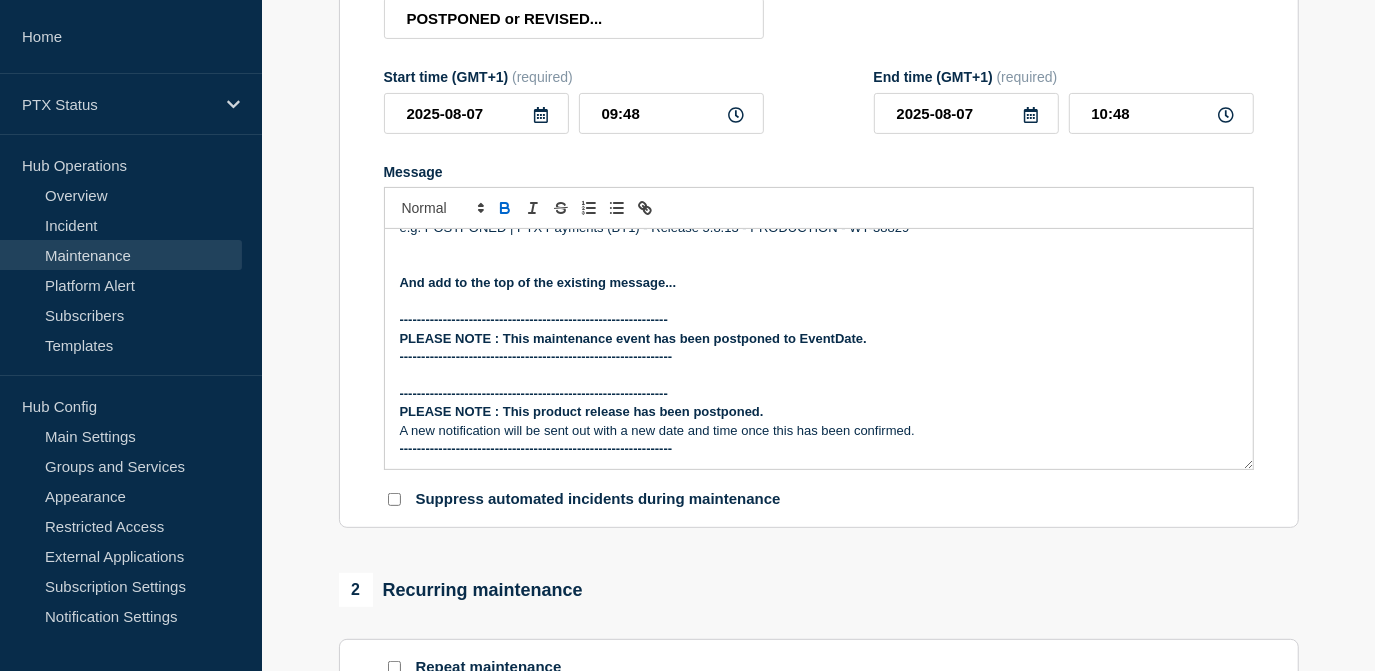 click on "---------------------------------------------------------------" at bounding box center [819, 357] 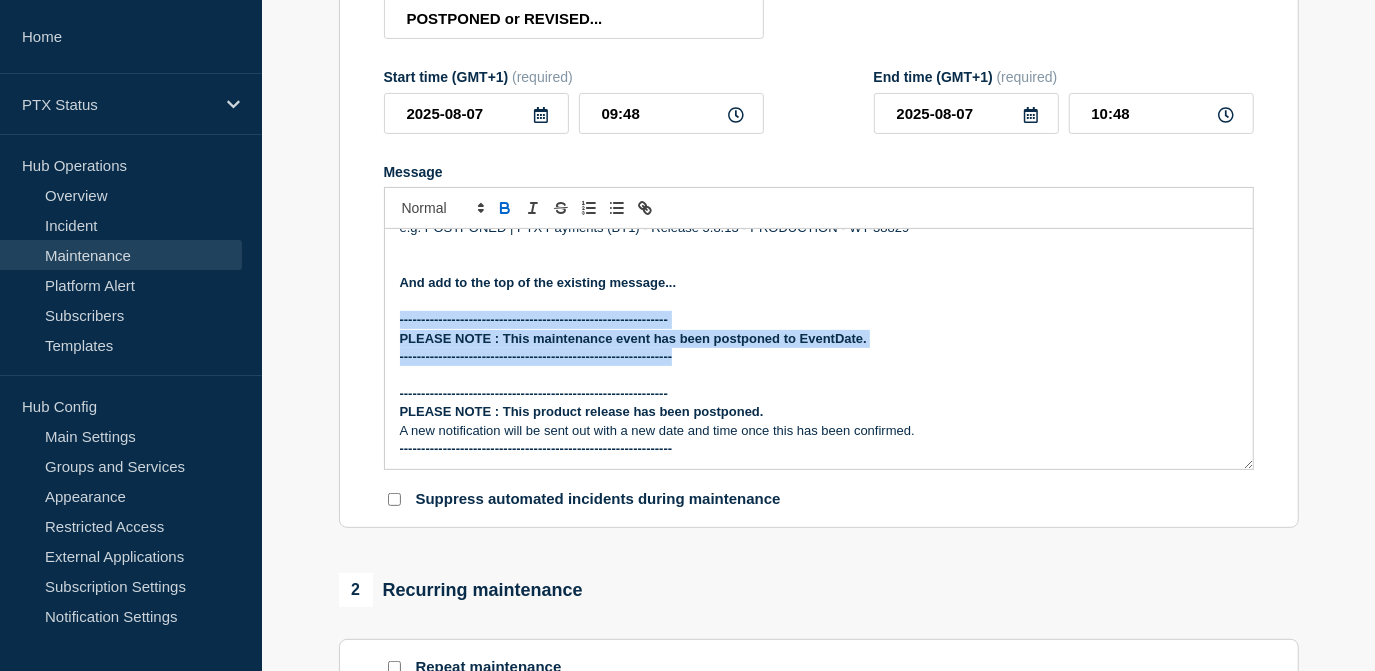 drag, startPoint x: 680, startPoint y: 363, endPoint x: 393, endPoint y: 329, distance: 289.00693 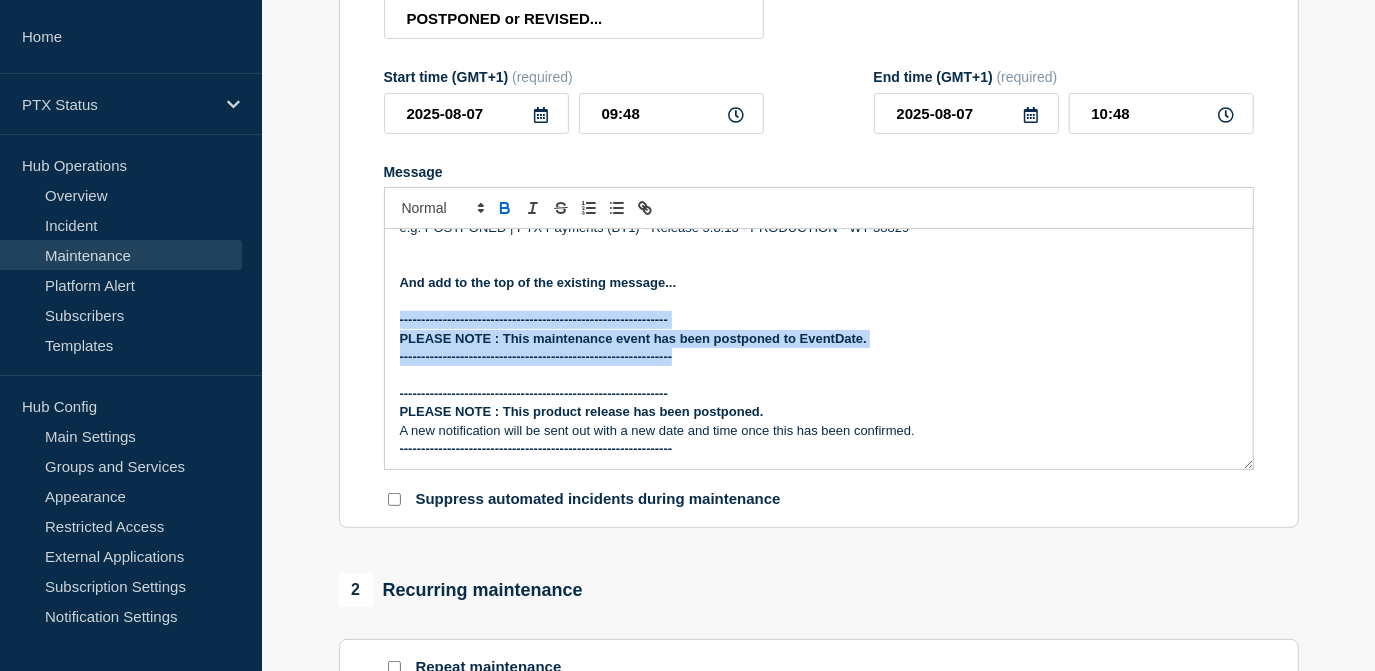 click on "Prefix the event title... POSTPONED | ... or REVISED | ... e.g. POSTPONED | PTX Payments (BT1) - Release 5.8.13 - PRODUCTION - WT-38829 And add to the top of the existing message... -------------------------------------------------------------- PLEASE NOTE : This maintenance event has been postponed to EventDate. --------------------------------------------------------------- -------------------------------------------------------------- PLEASE NOTE : This product release has been postponed. A new notification will be sent out with a new date and time once this has been confirmed. --------------------------------------------------------------- -------------------------------------------------------------- PLEASE NOTE: The activity included within this maintenance event has been revised. --------------------------------------------------------------" at bounding box center [819, 349] 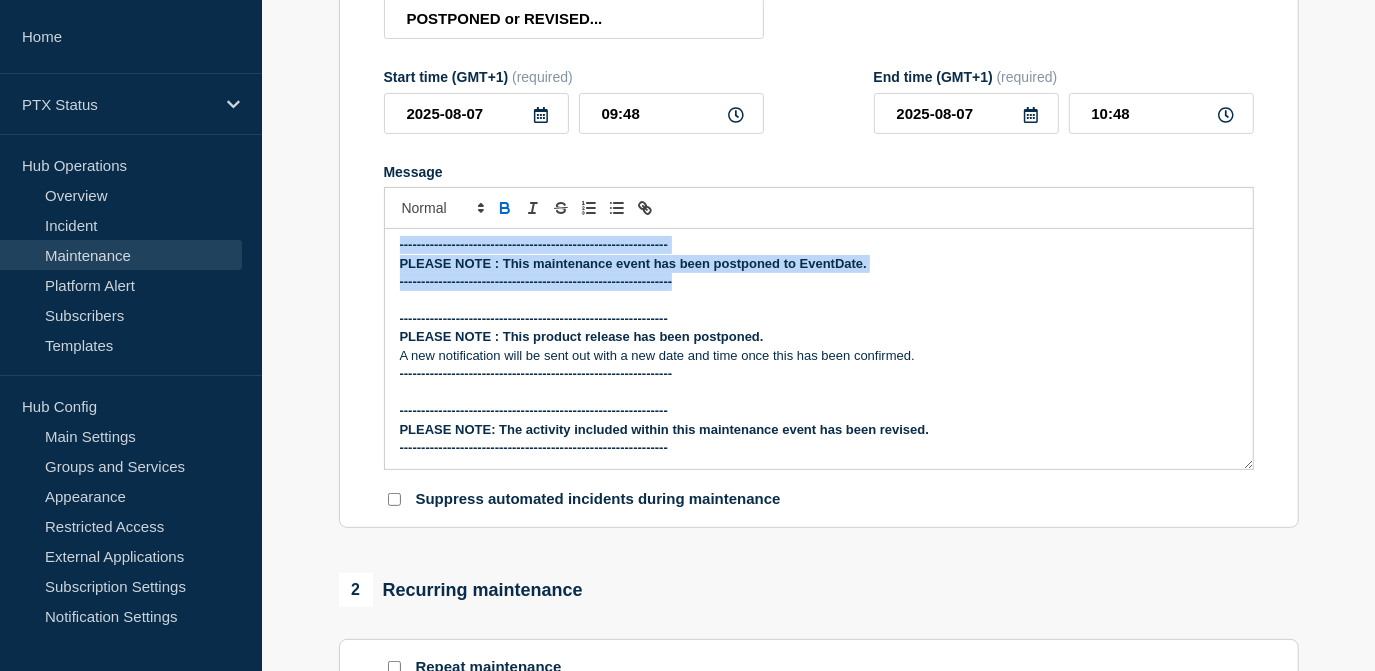 scroll, scrollTop: 0, scrollLeft: 0, axis: both 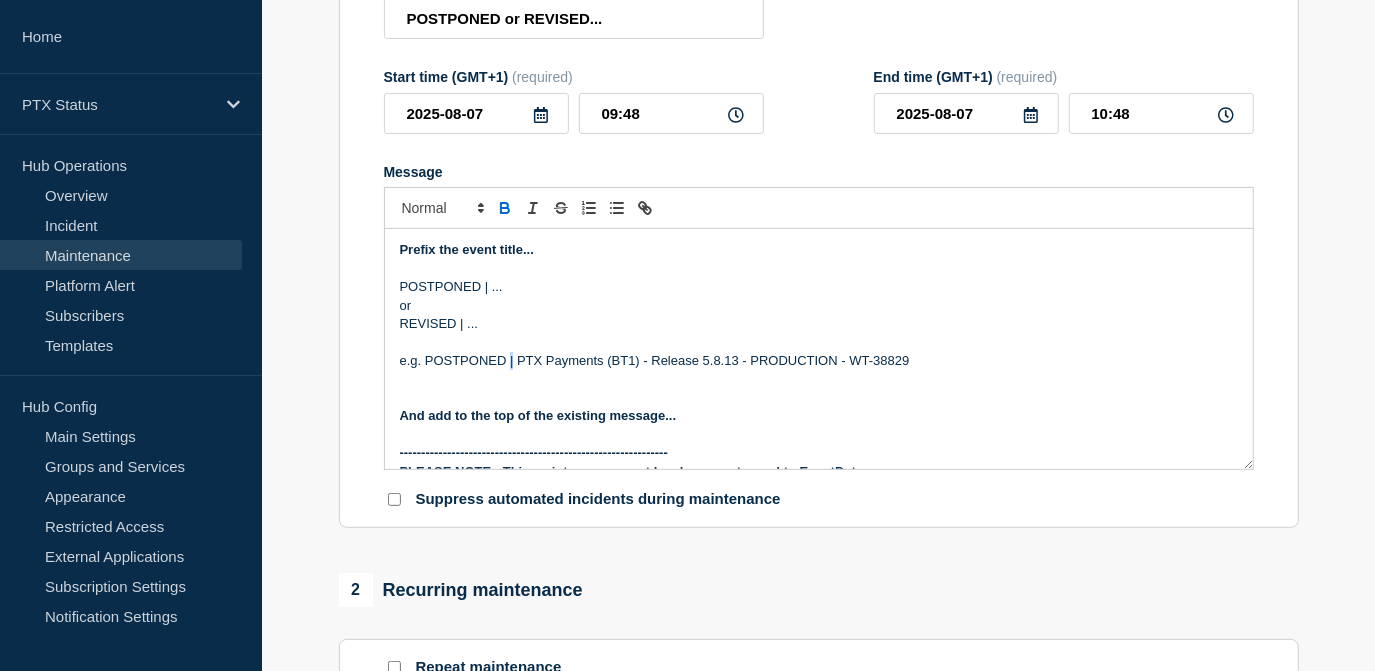 click on "e.g. POSTPONED | PTX Payments (BT1) - Release 5.8.13 - PRODUCTION - WT-38829" at bounding box center (819, 361) 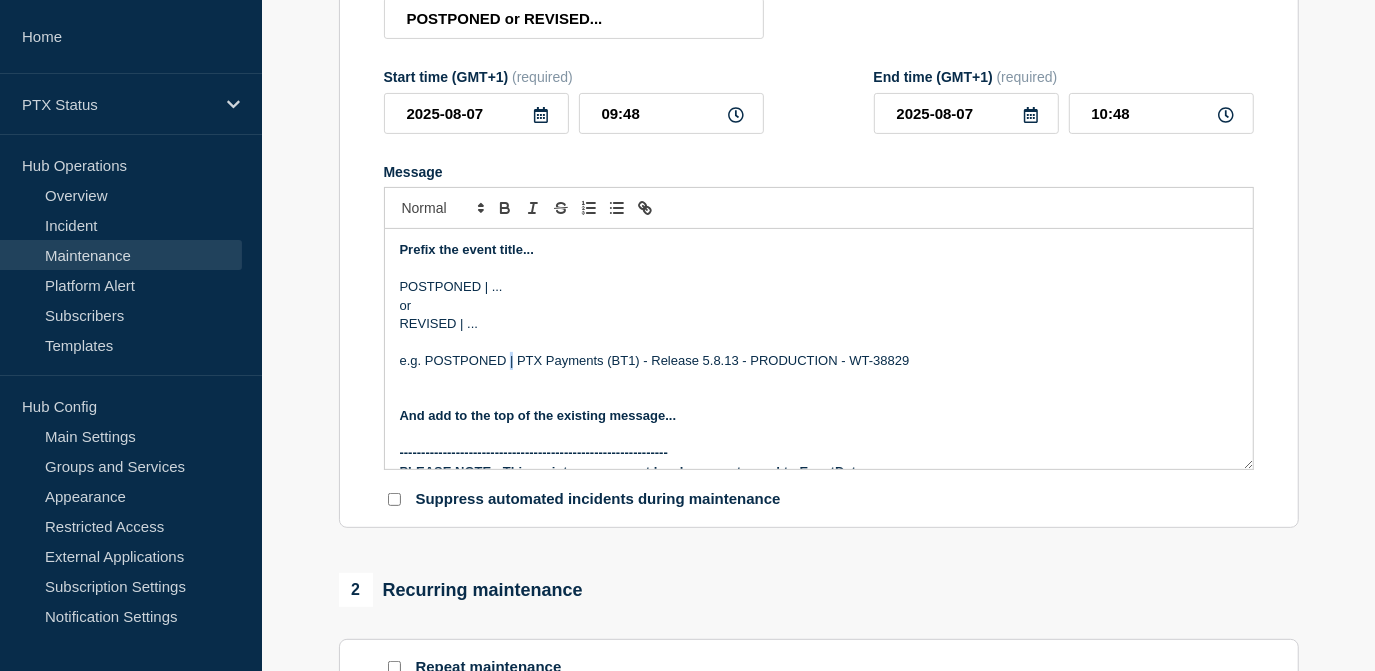 copy on "|" 